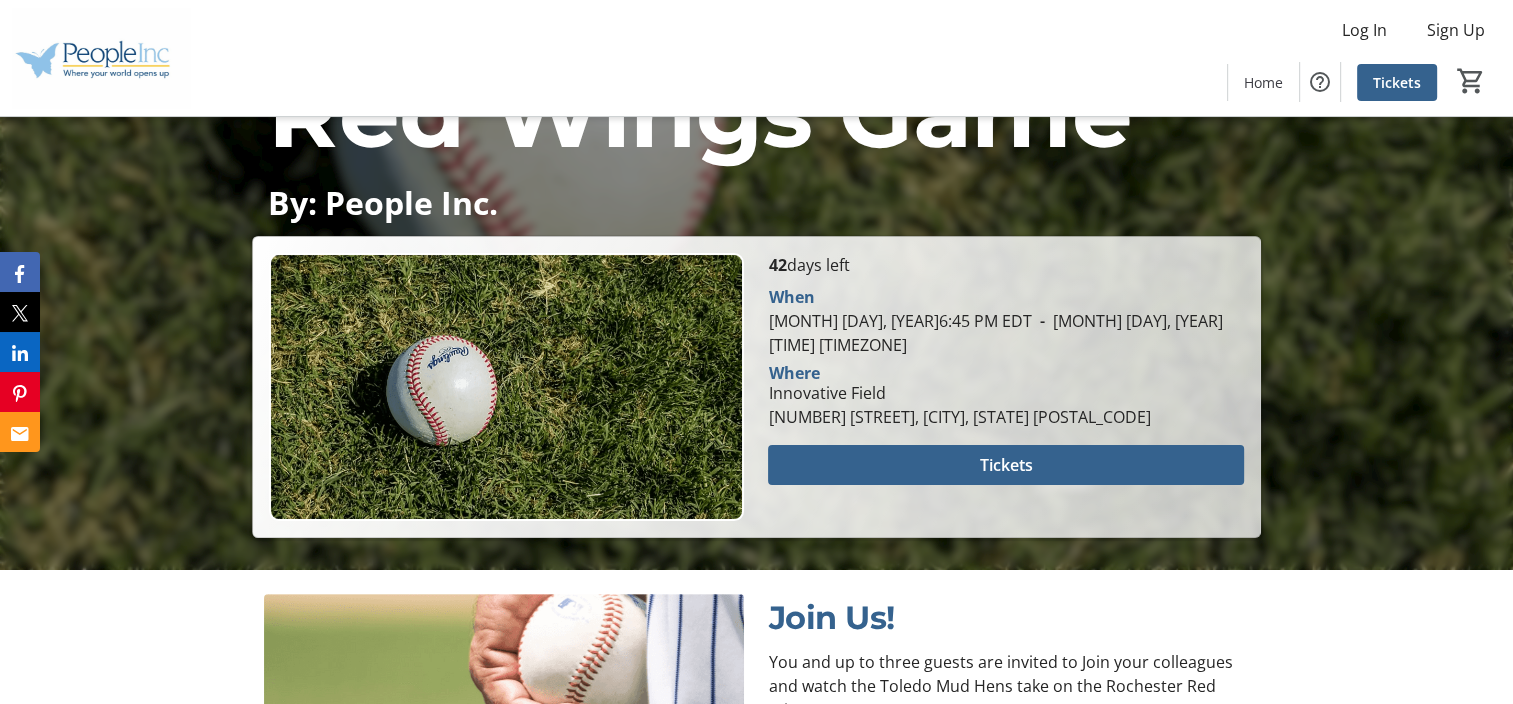 scroll, scrollTop: 400, scrollLeft: 0, axis: vertical 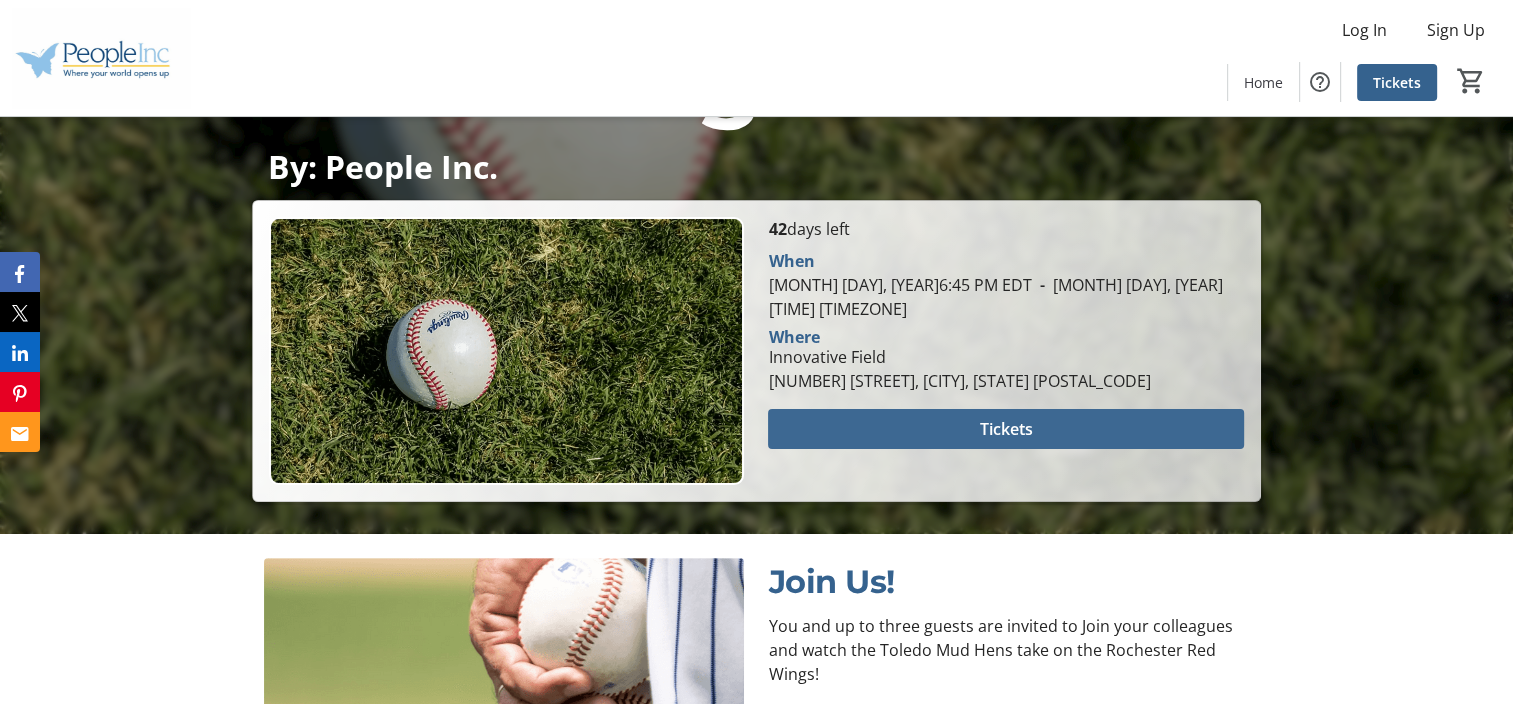 click at bounding box center [1005, 429] 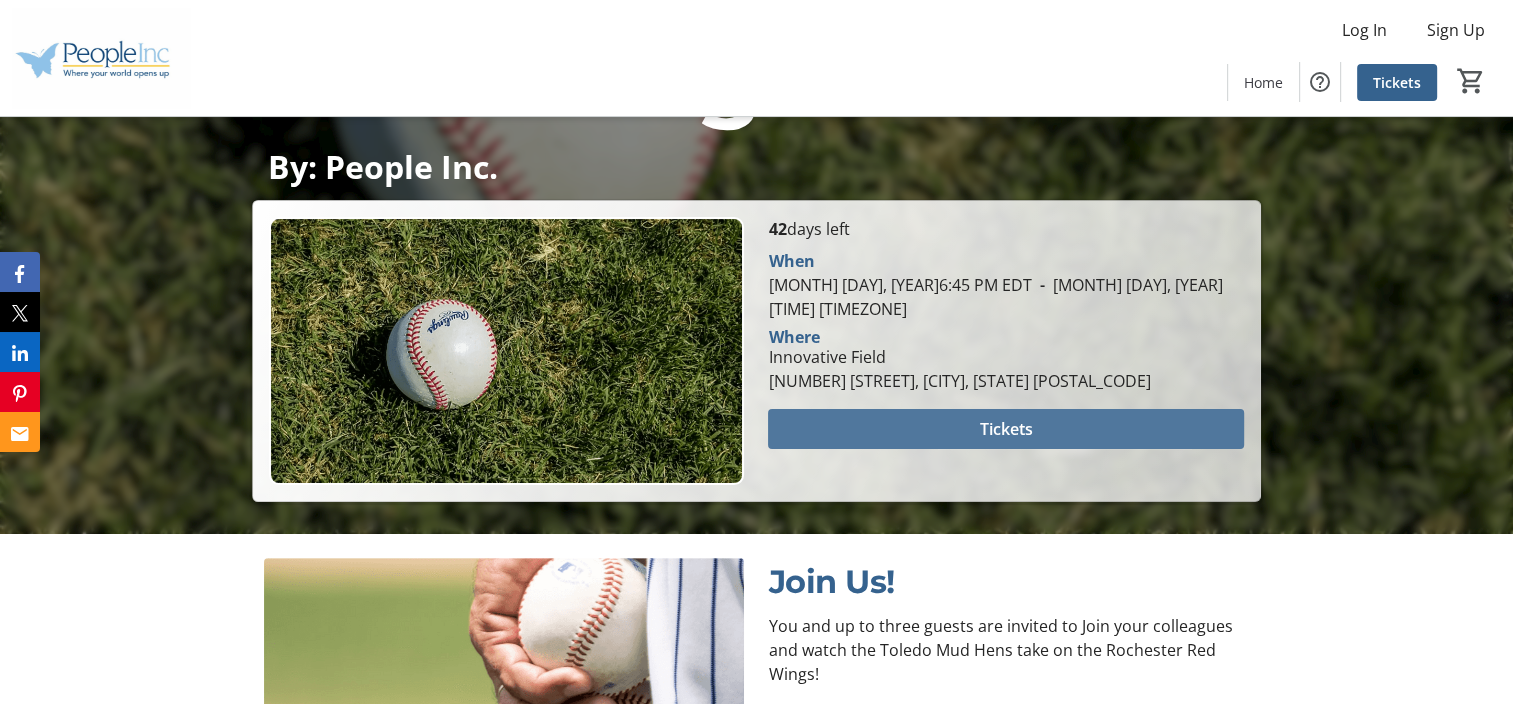 scroll, scrollTop: 0, scrollLeft: 0, axis: both 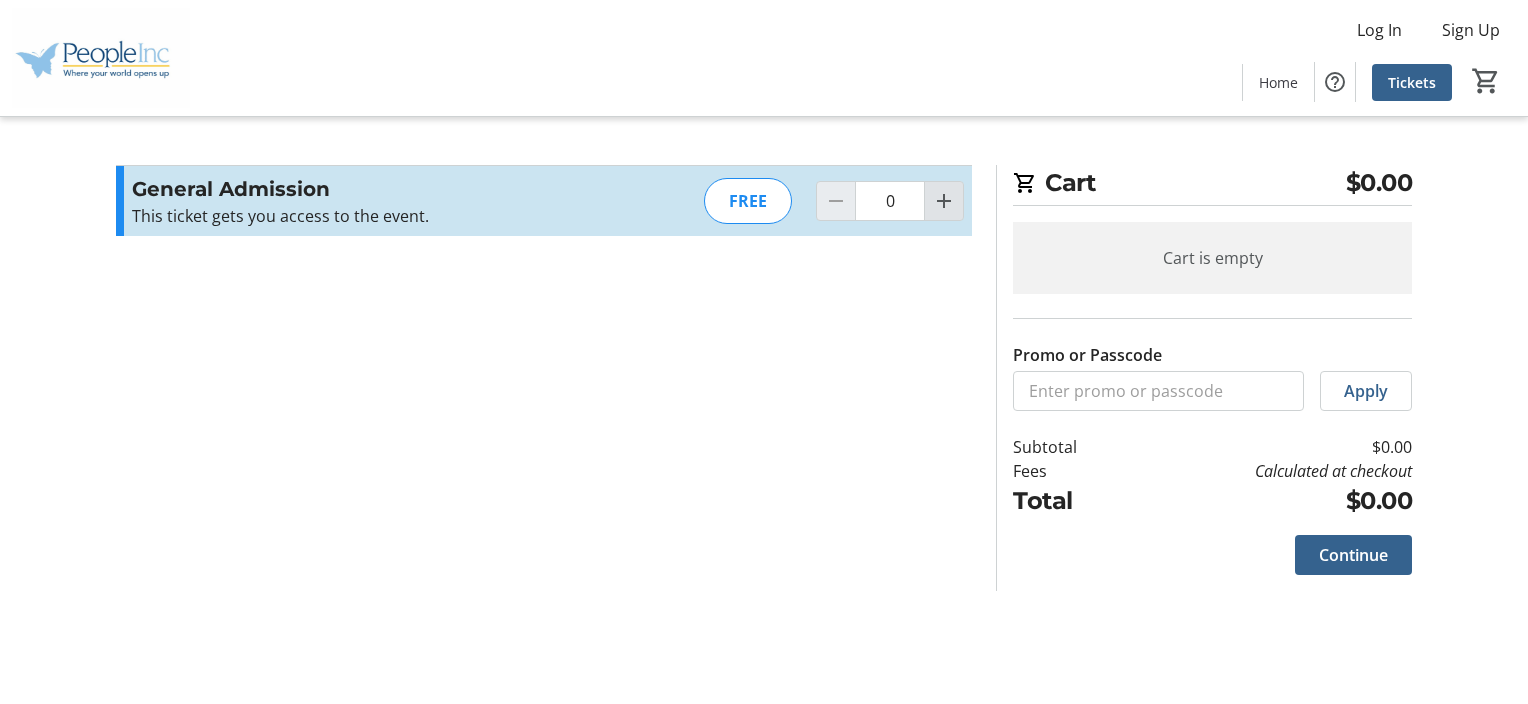 click at bounding box center [944, 201] 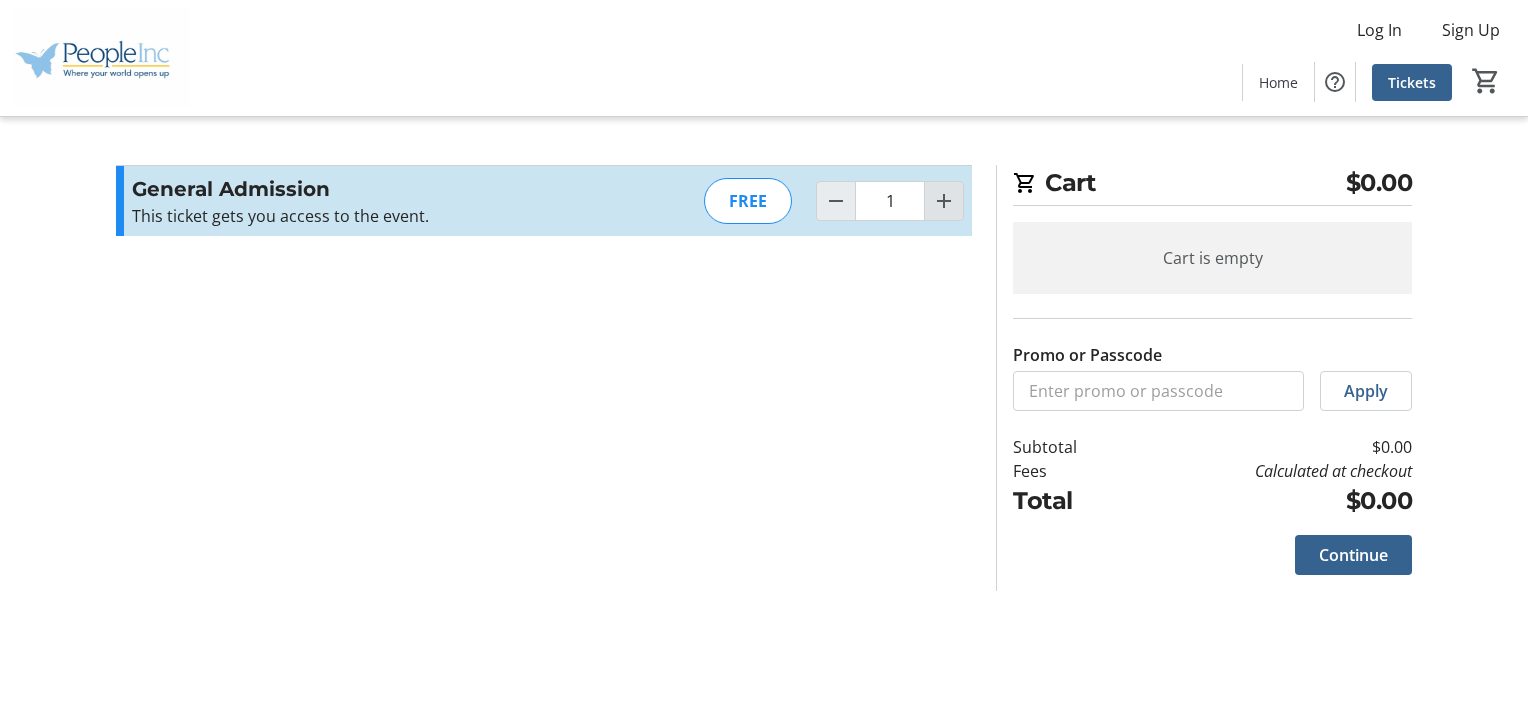 click at bounding box center (944, 201) 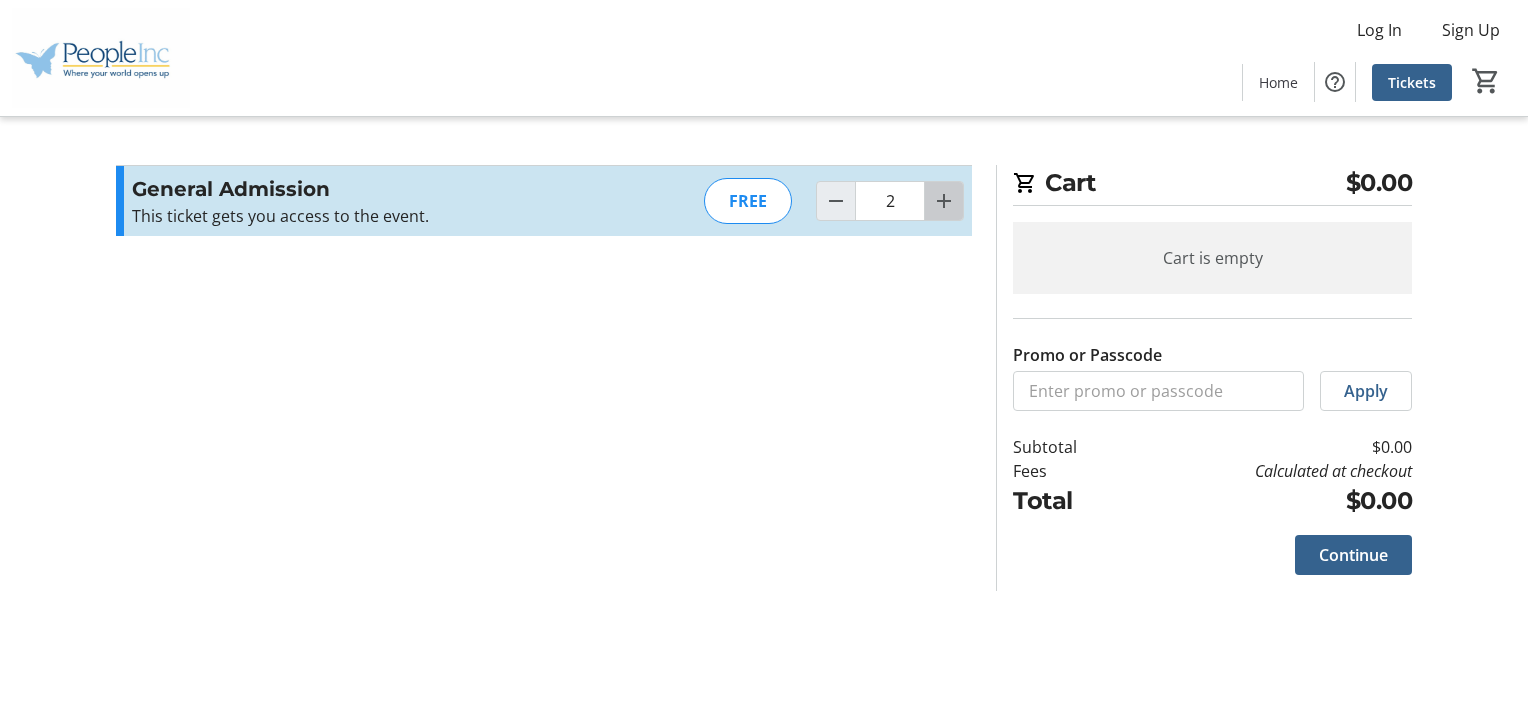 click at bounding box center (944, 201) 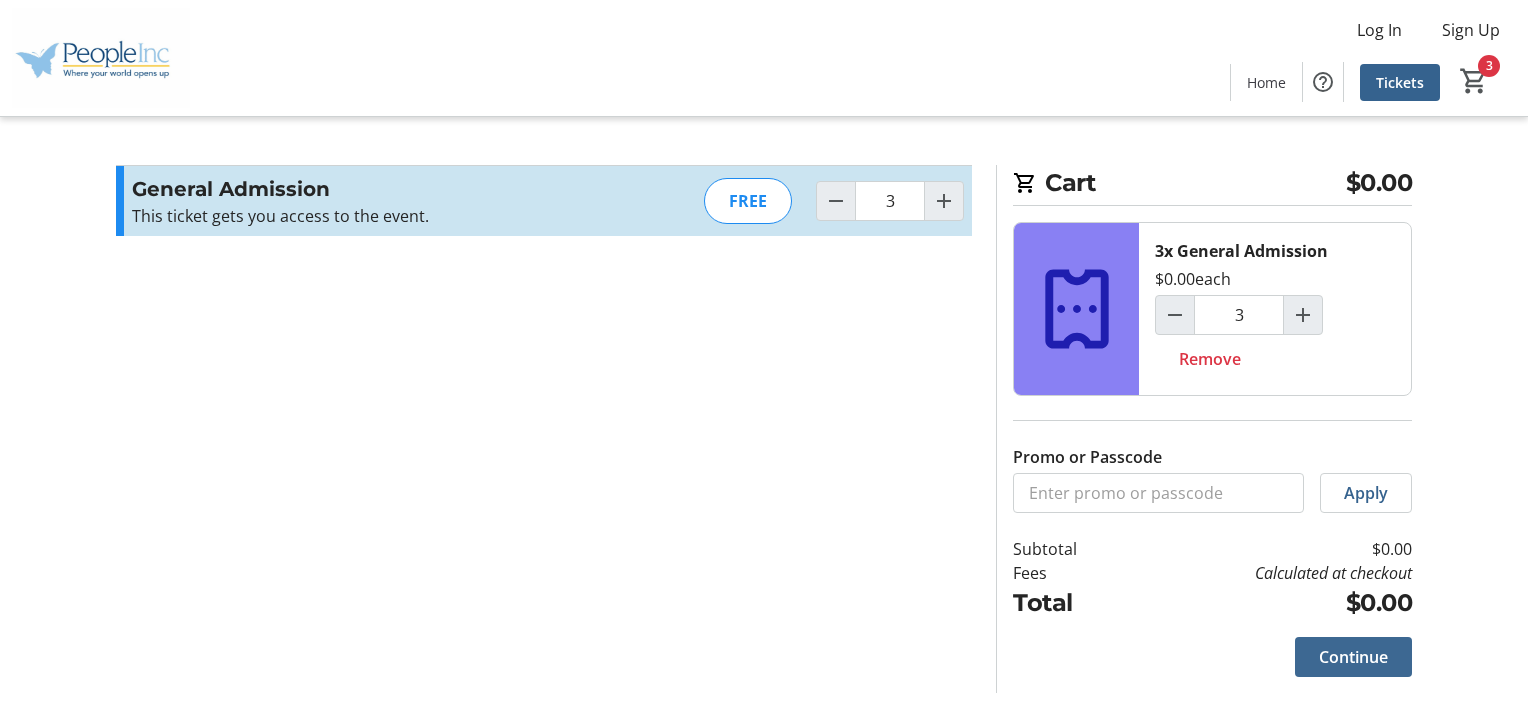 click on "Continue" at bounding box center [1353, 657] 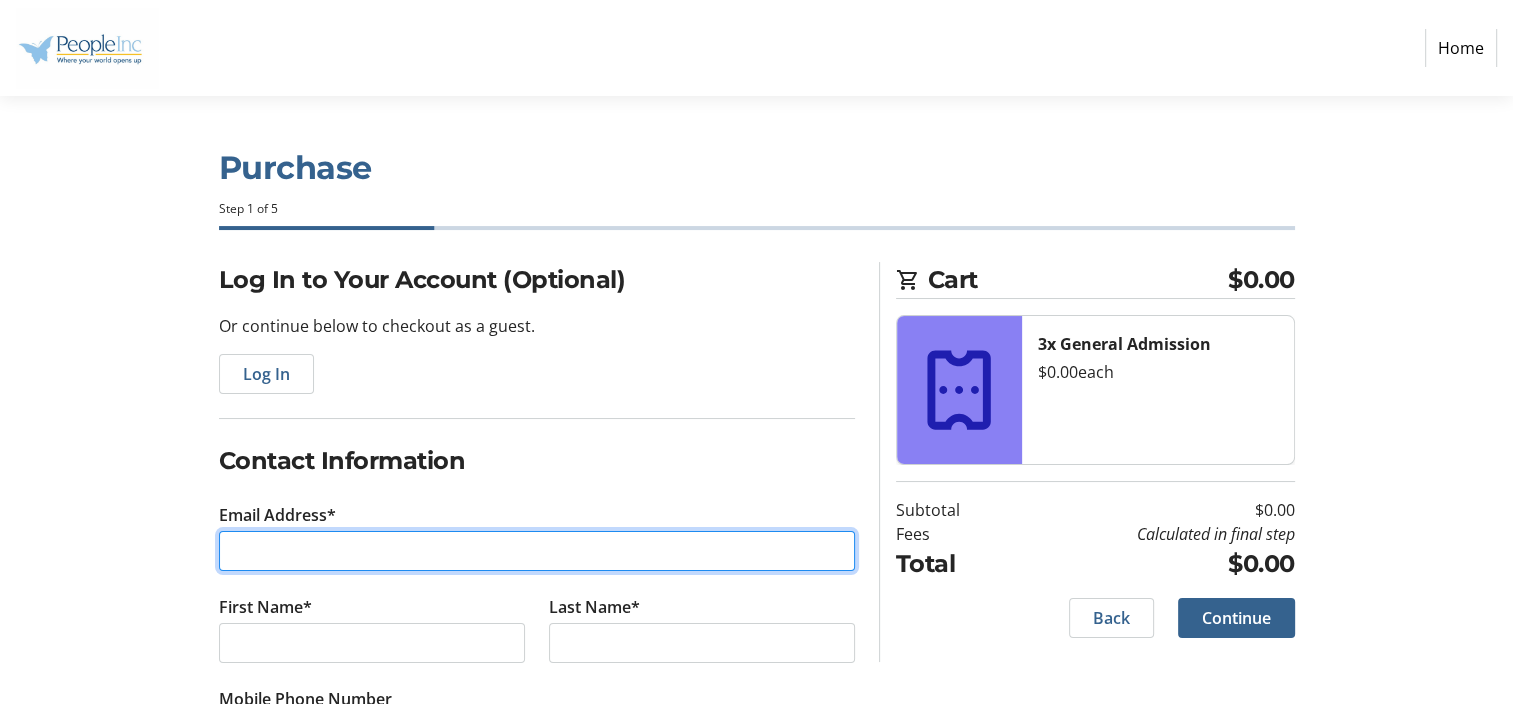 click on "Email Address*" at bounding box center [537, 551] 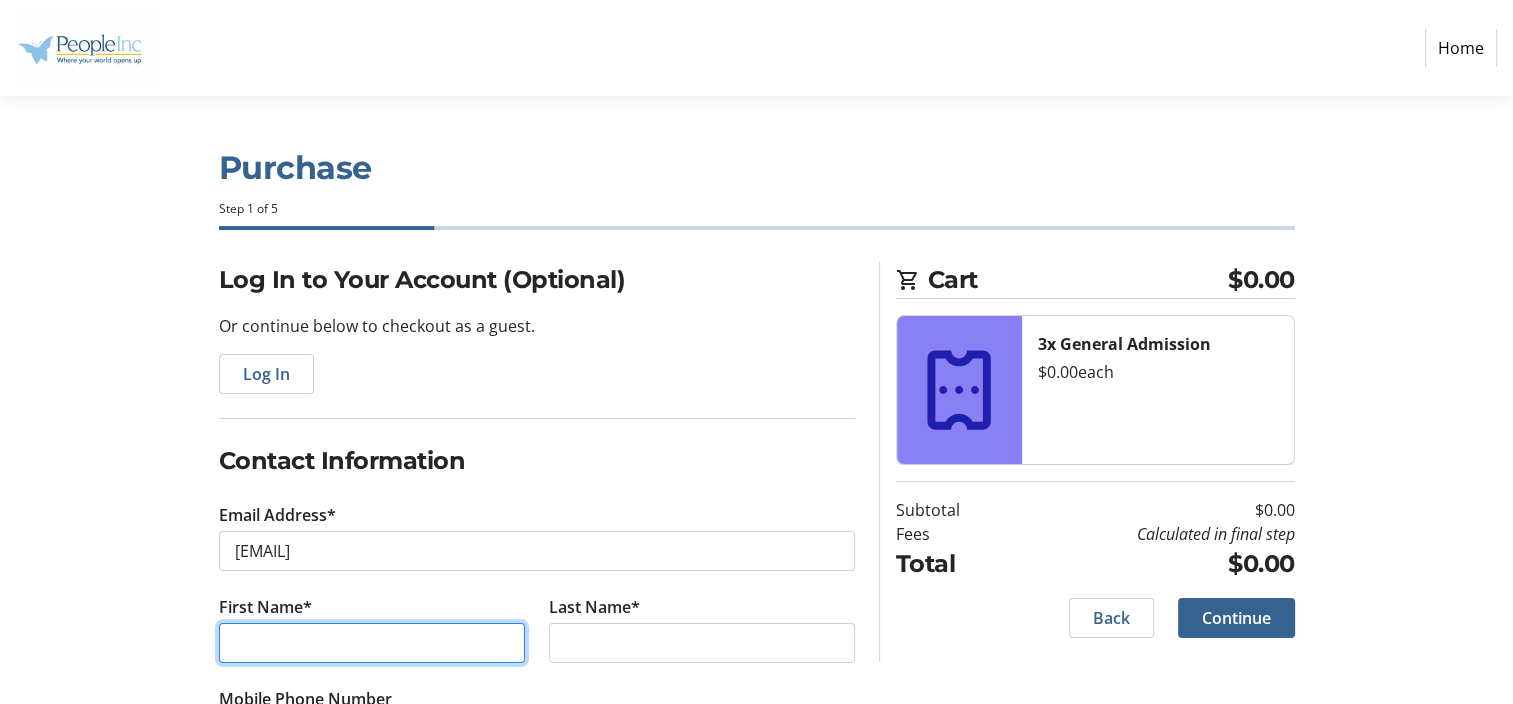 type on "[FIRST]" 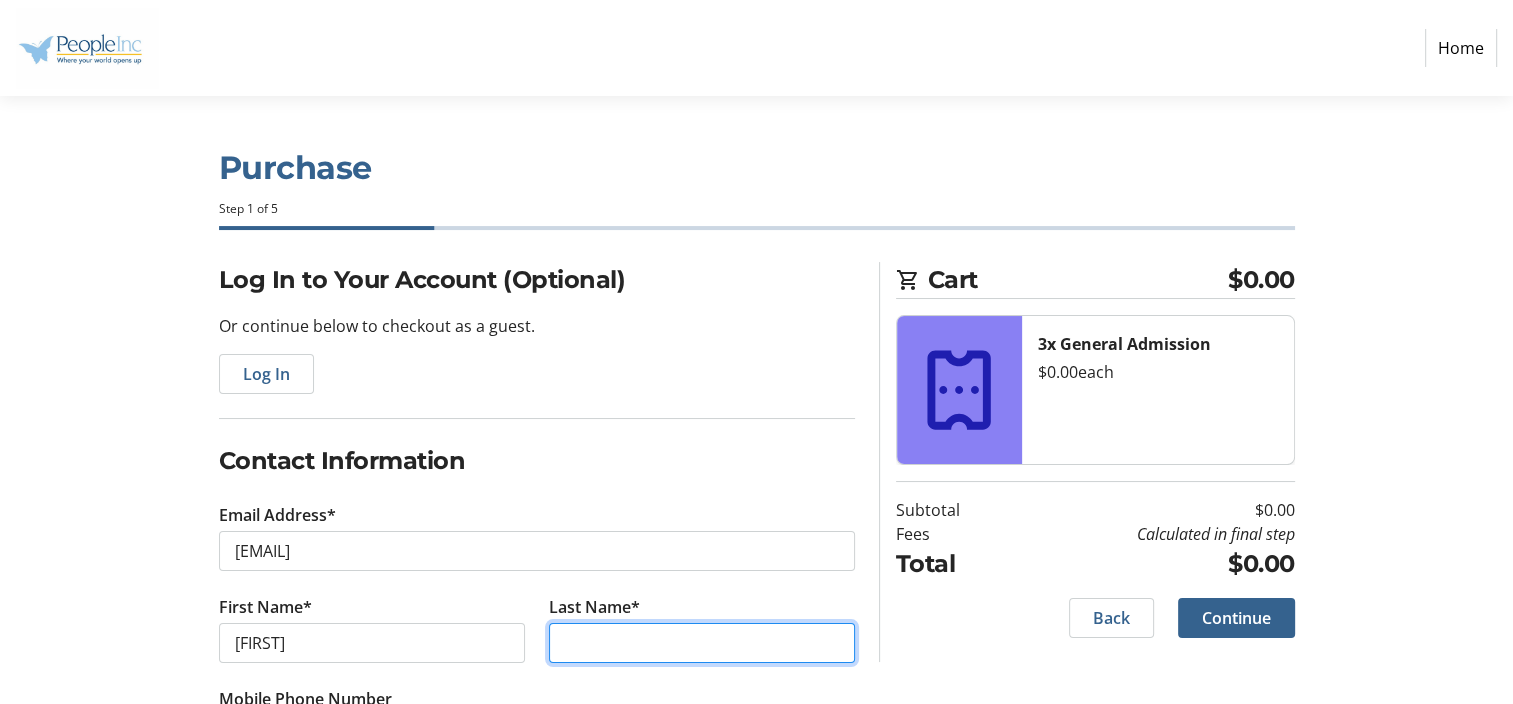 type on "[LAST]" 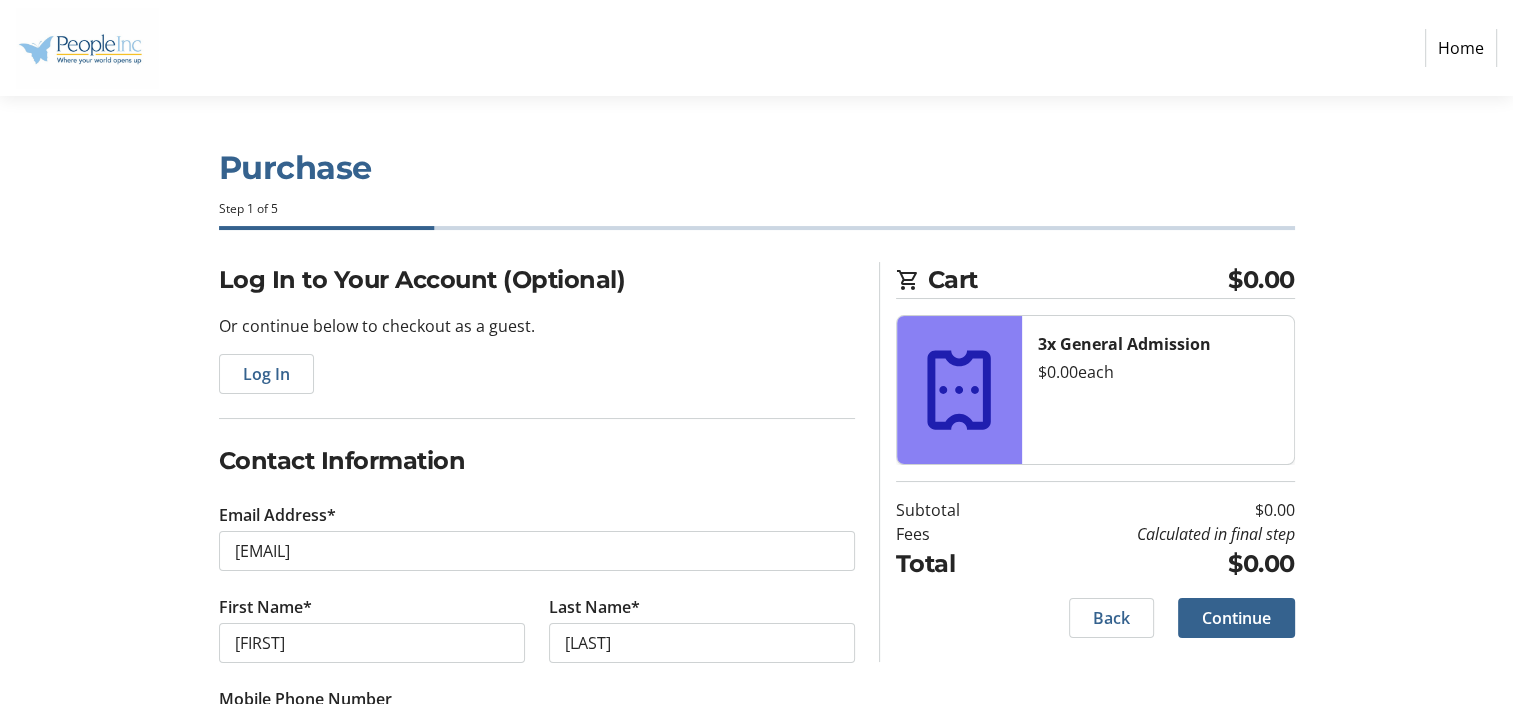 type on "[PHONE]" 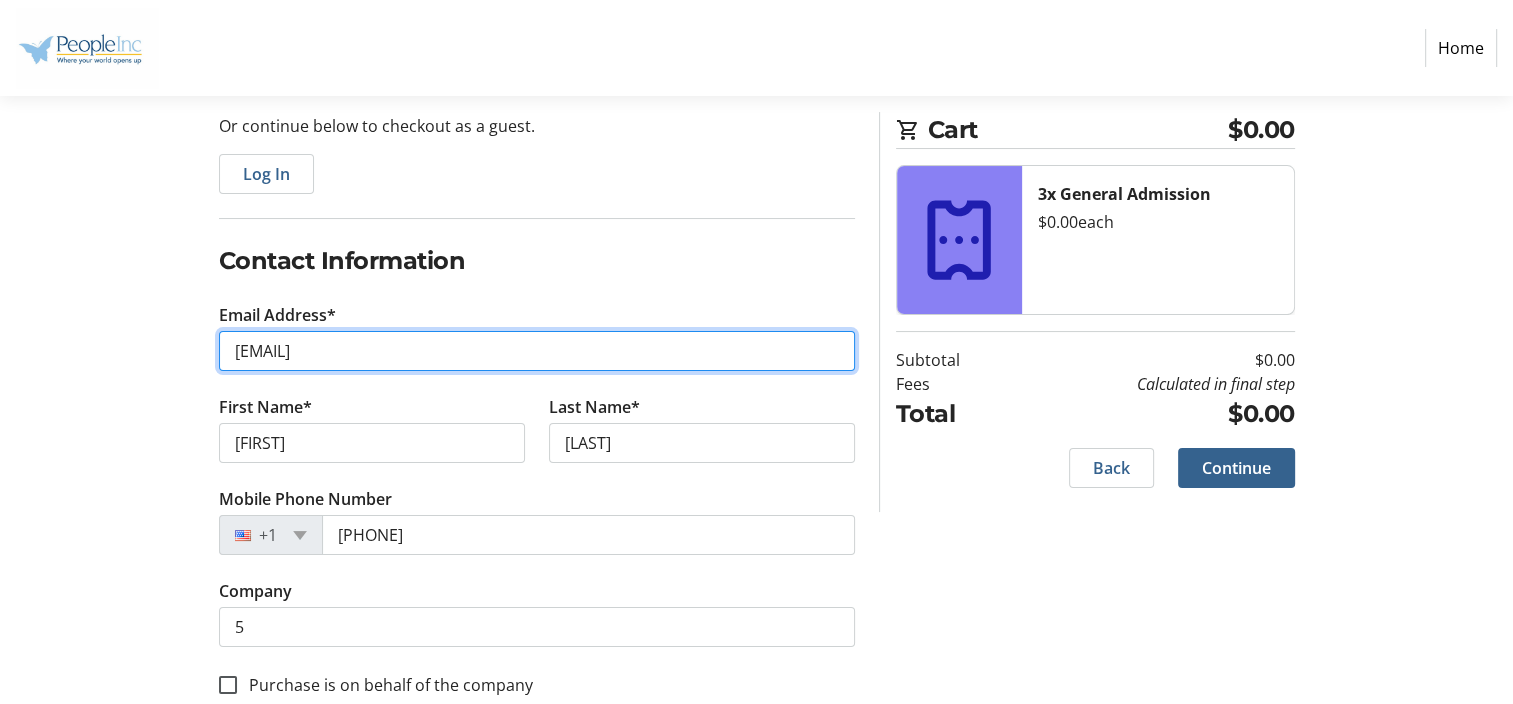 scroll, scrollTop: 238, scrollLeft: 0, axis: vertical 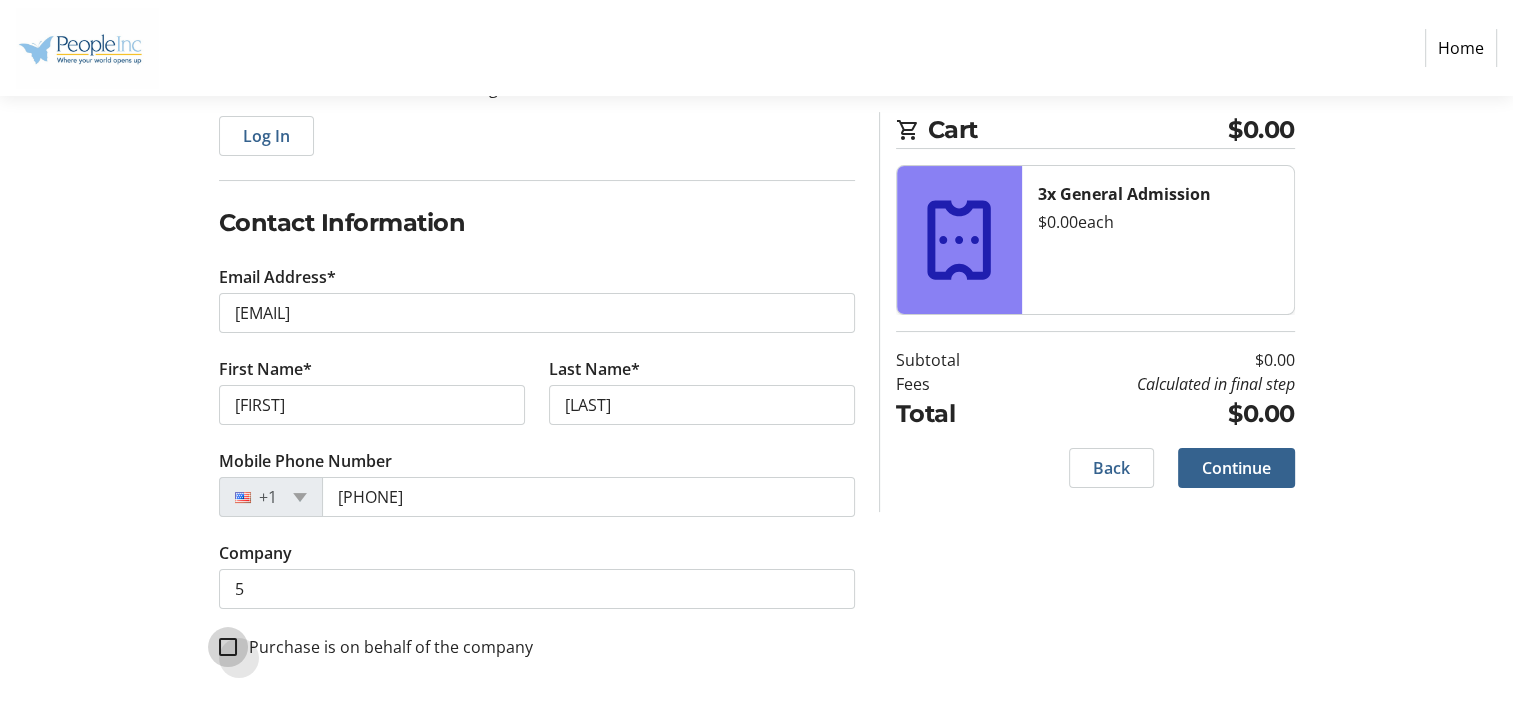 click on "Purchase is on behalf of the company" at bounding box center [228, 647] 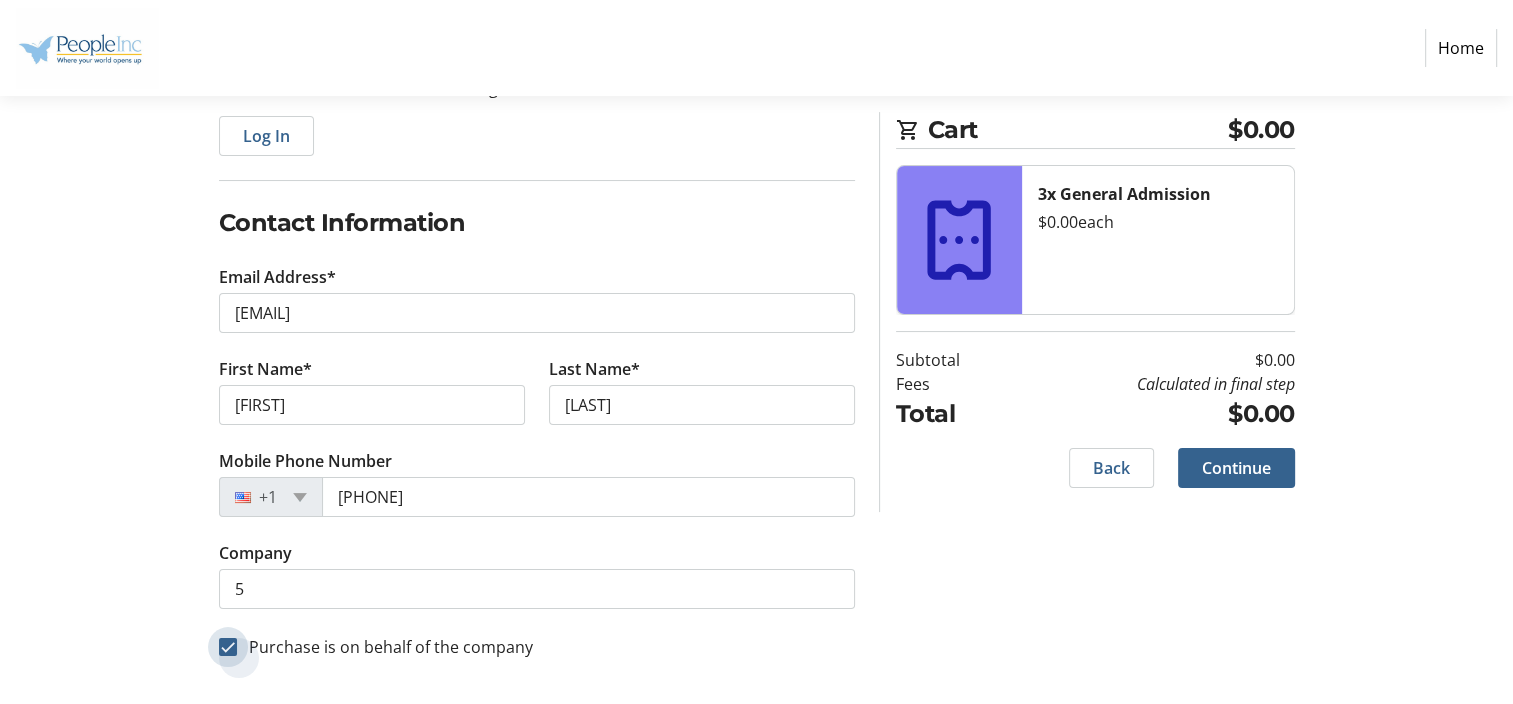 checkbox on "true" 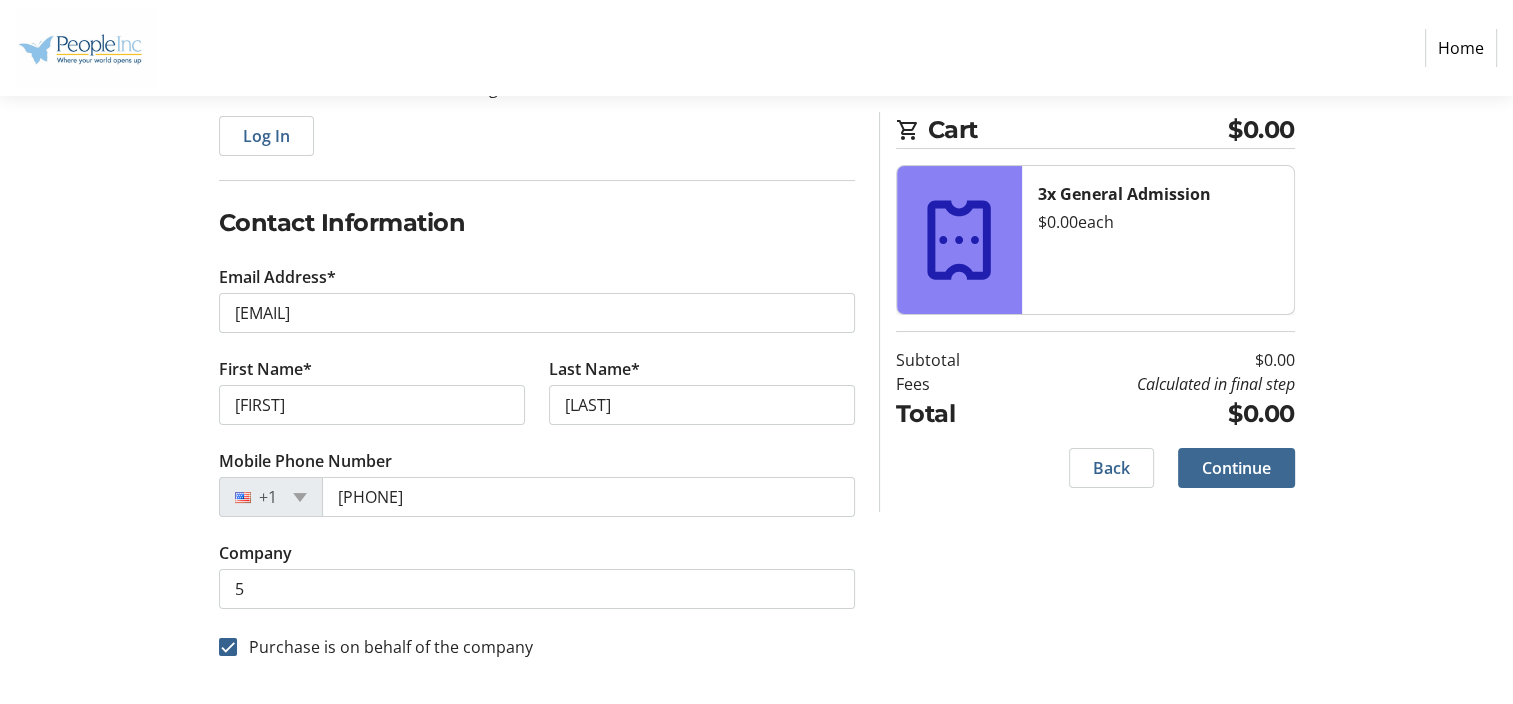 click at bounding box center (1236, 468) 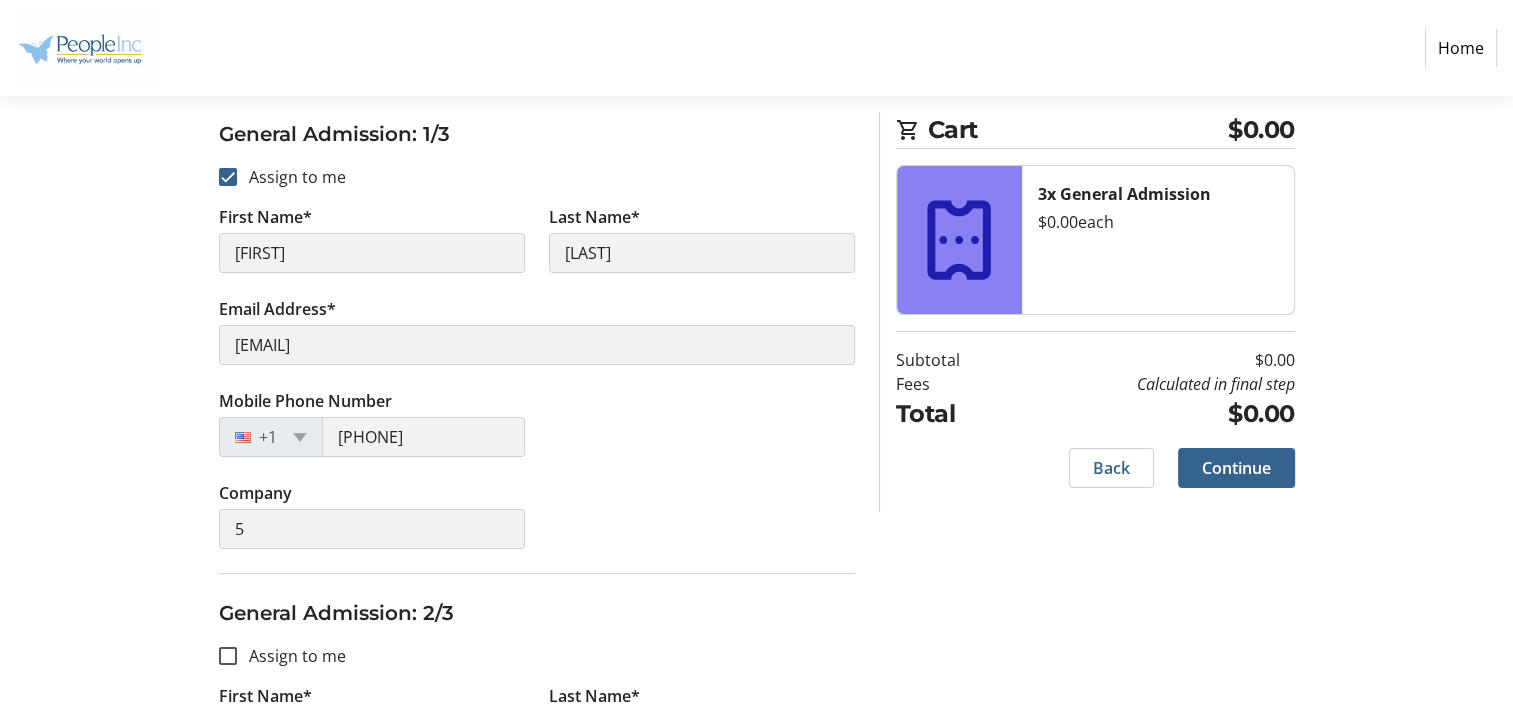 scroll, scrollTop: 100, scrollLeft: 0, axis: vertical 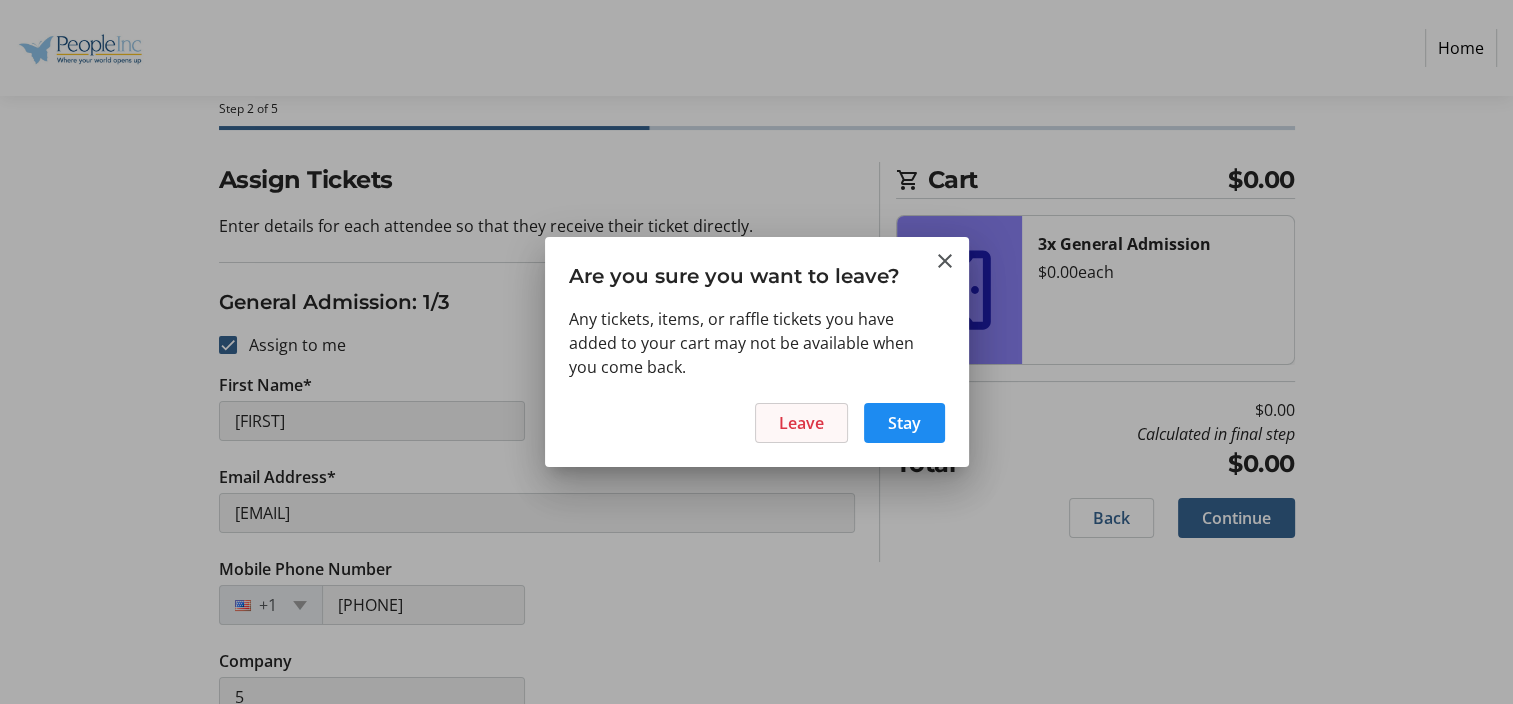 click on "Leave" at bounding box center (801, 423) 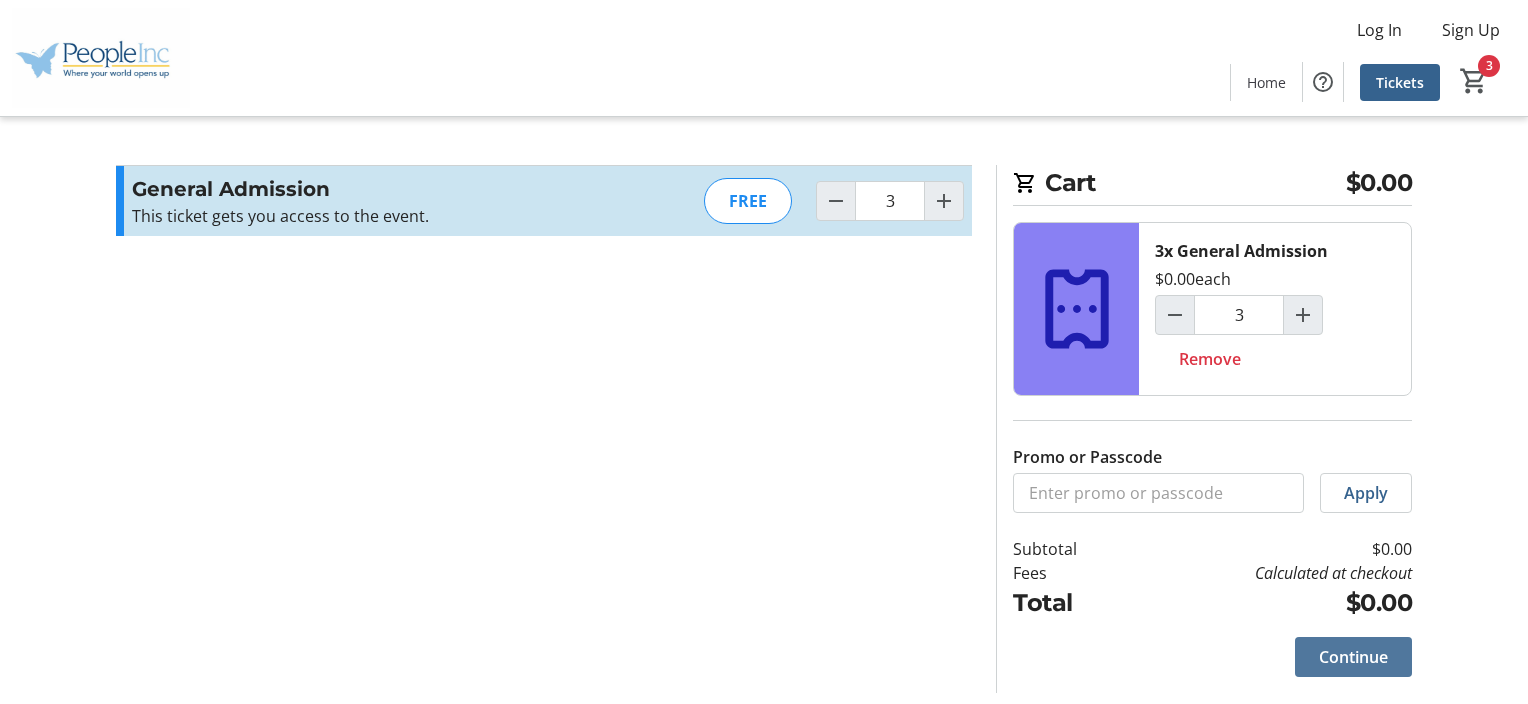 click on "Continue" at bounding box center (1353, 657) 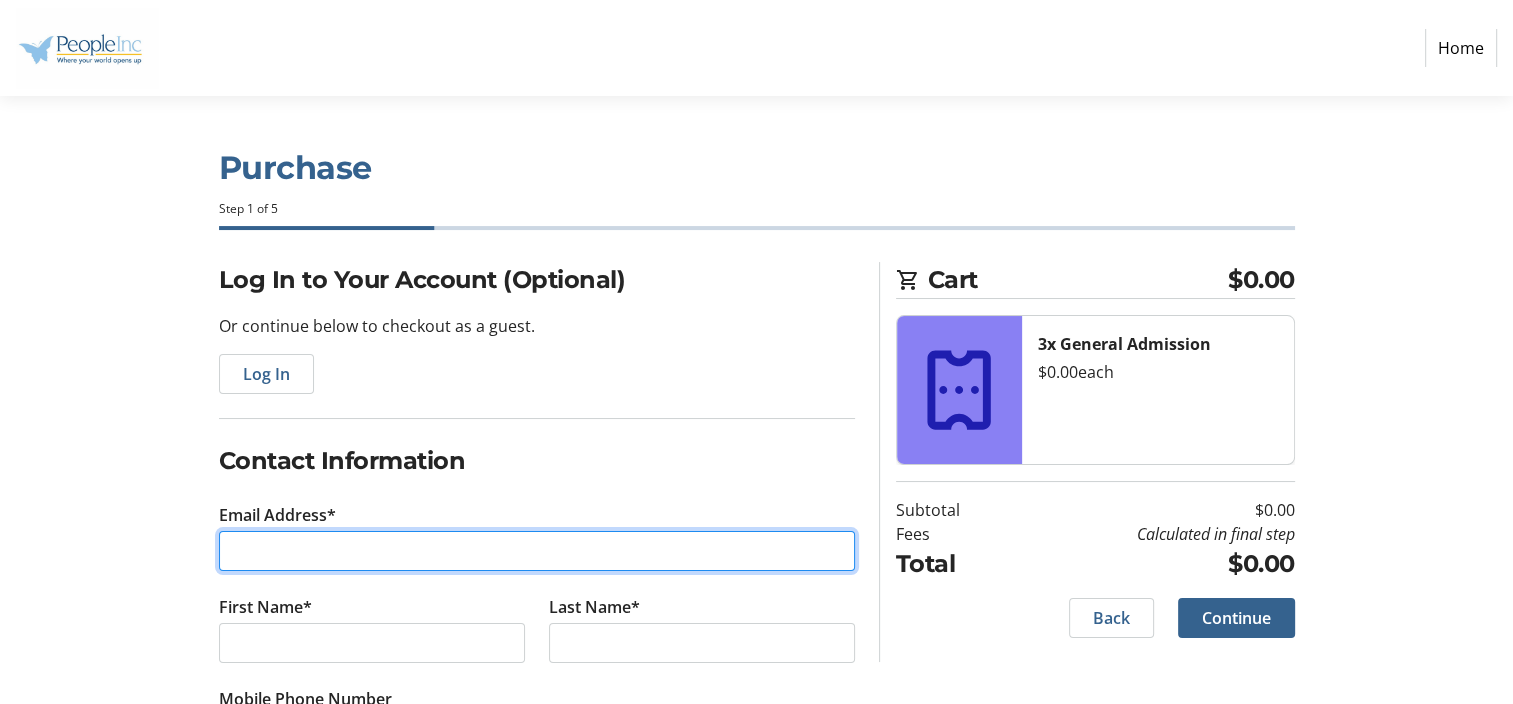 click on "Email Address*" at bounding box center [537, 551] 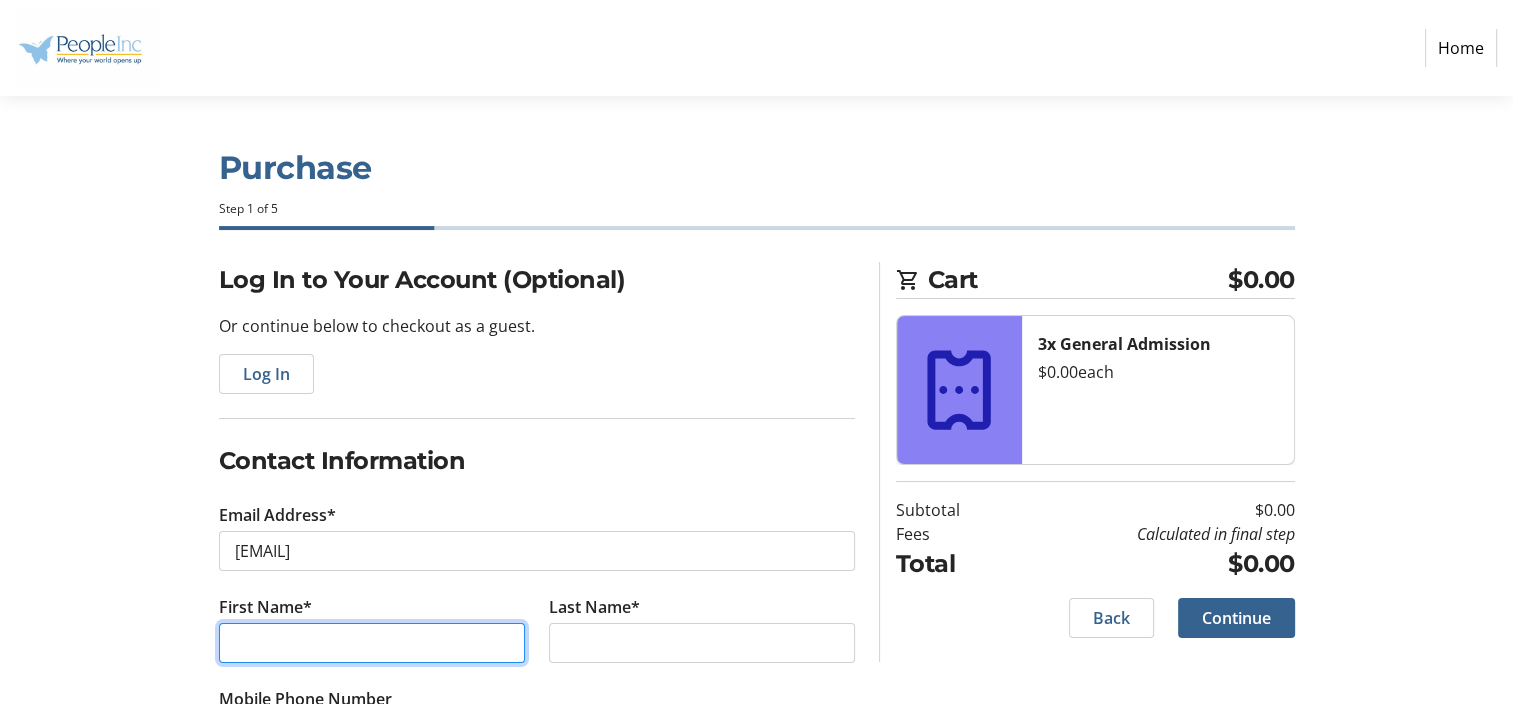 type on "[FIRST]" 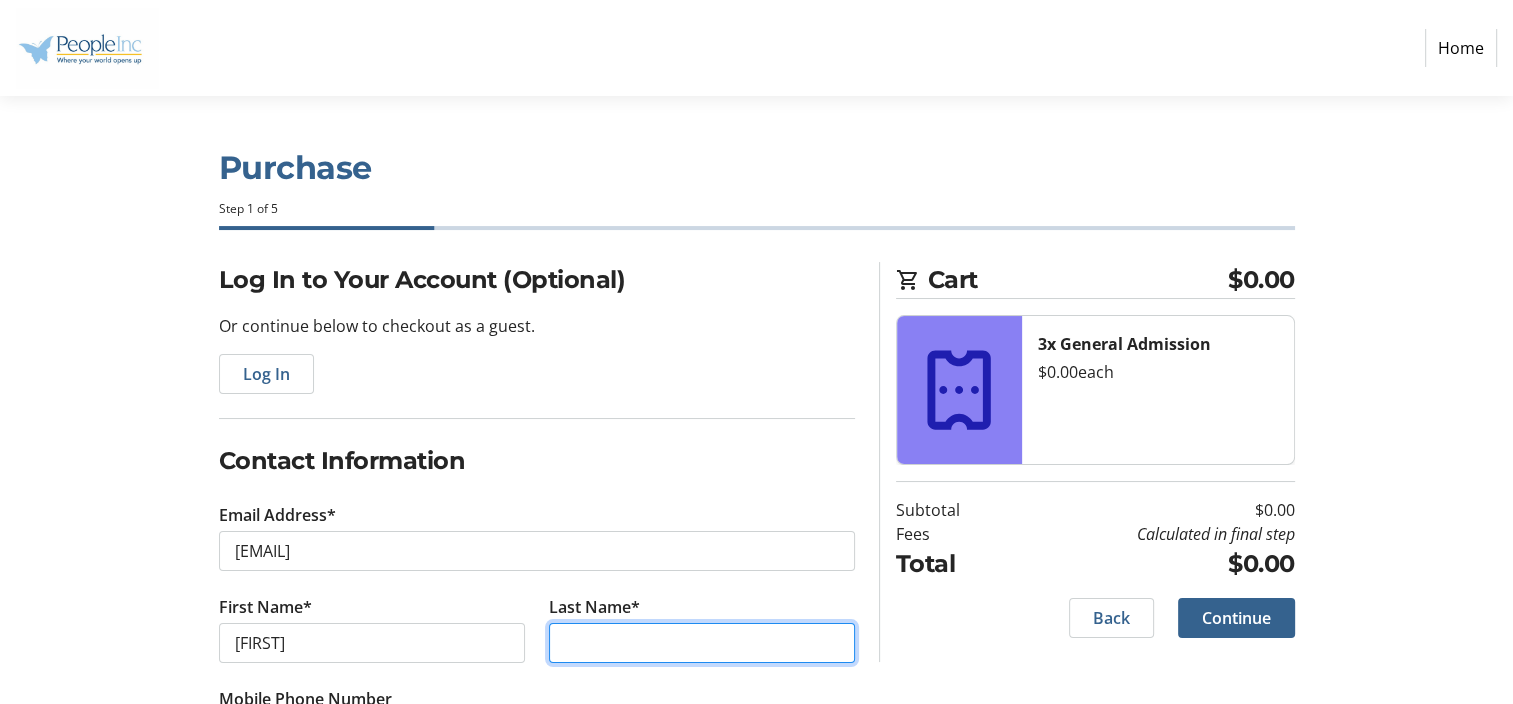 type on "[LAST]" 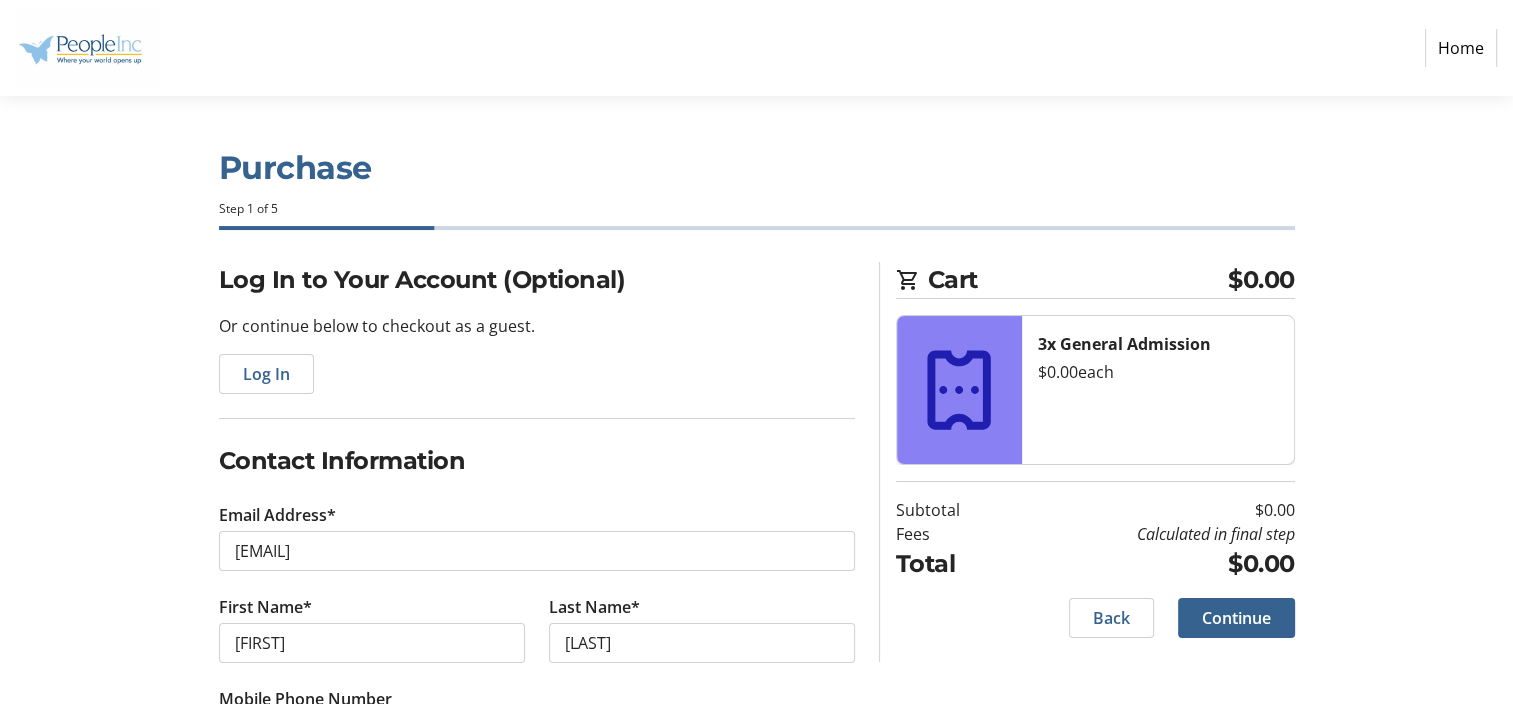 type on "[PHONE]" 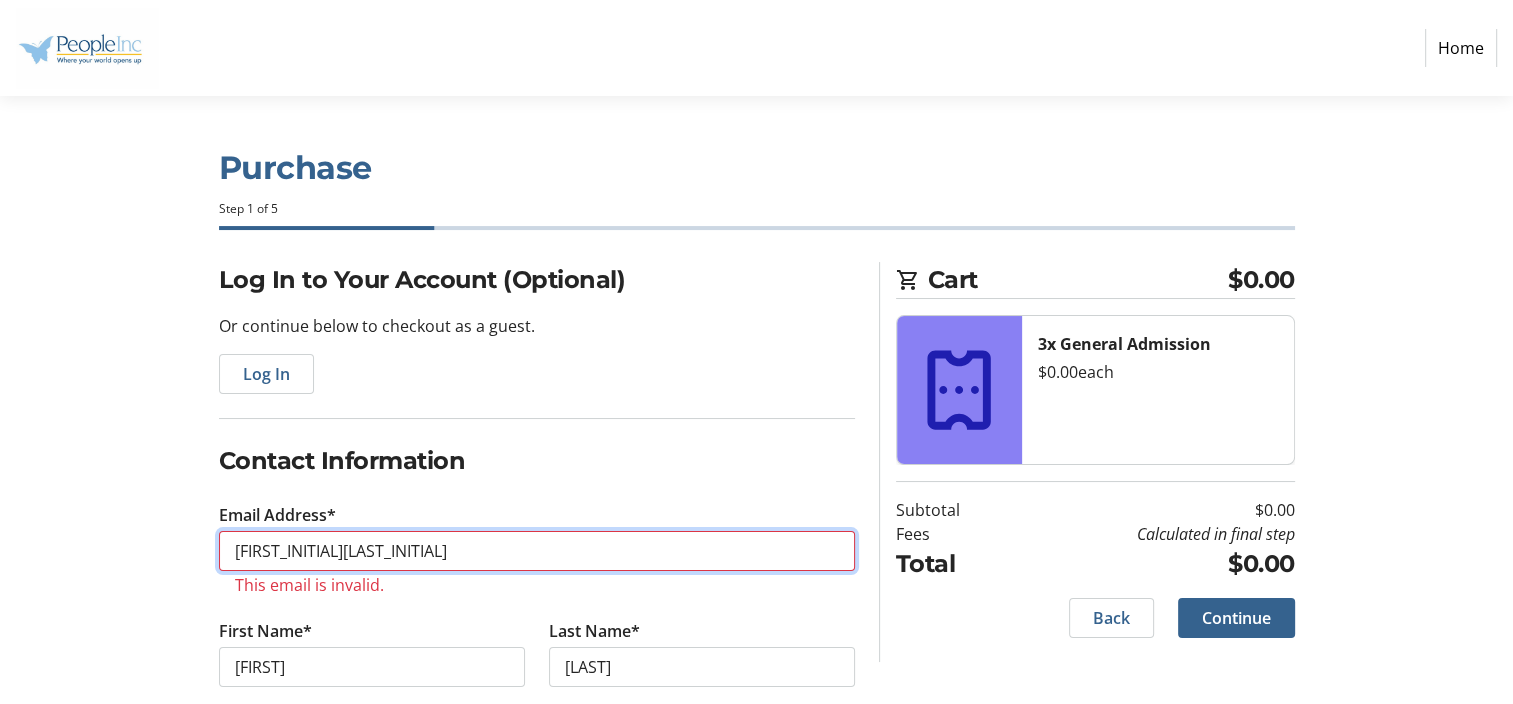 click on "[FIRST_INITIAL][LAST_INITIAL]" at bounding box center [537, 551] 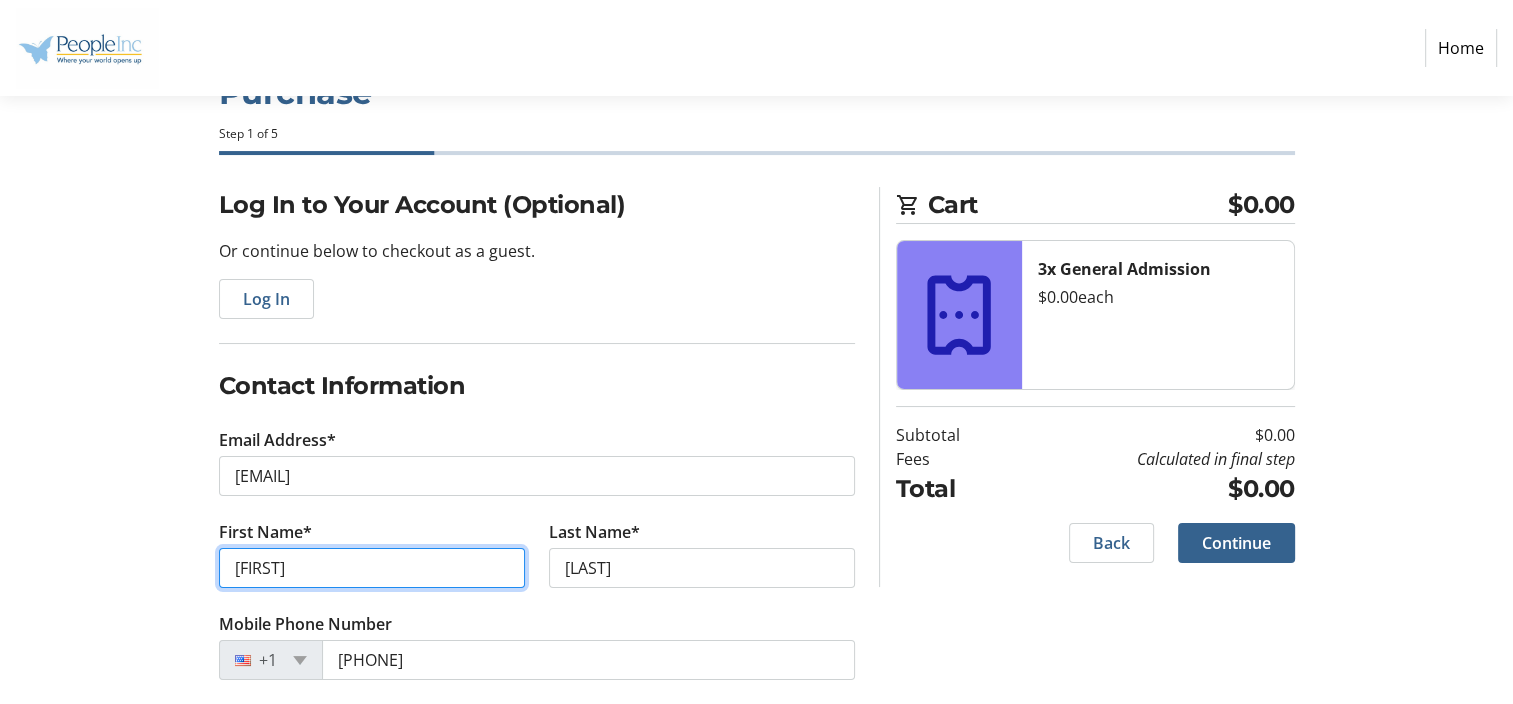 scroll, scrollTop: 189, scrollLeft: 0, axis: vertical 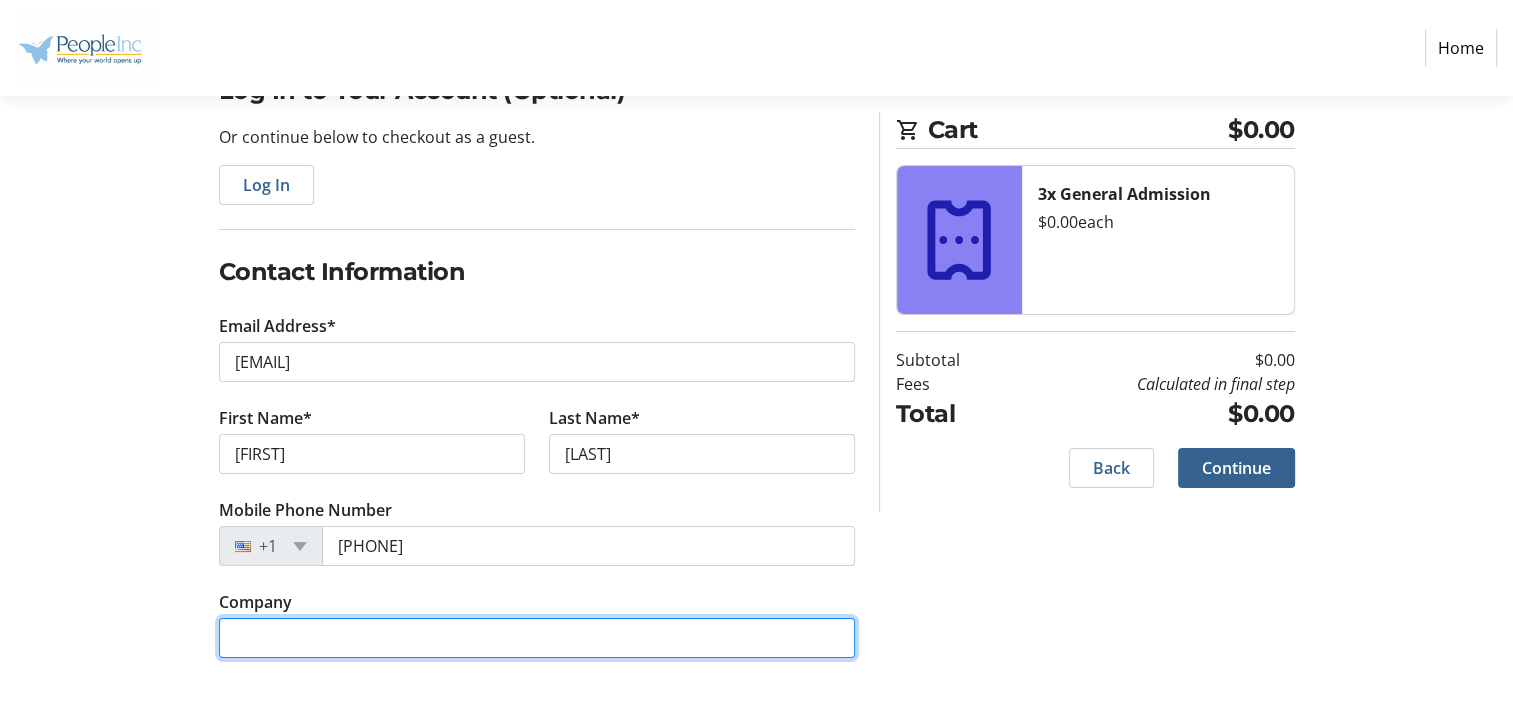 click on "Company" at bounding box center (537, 638) 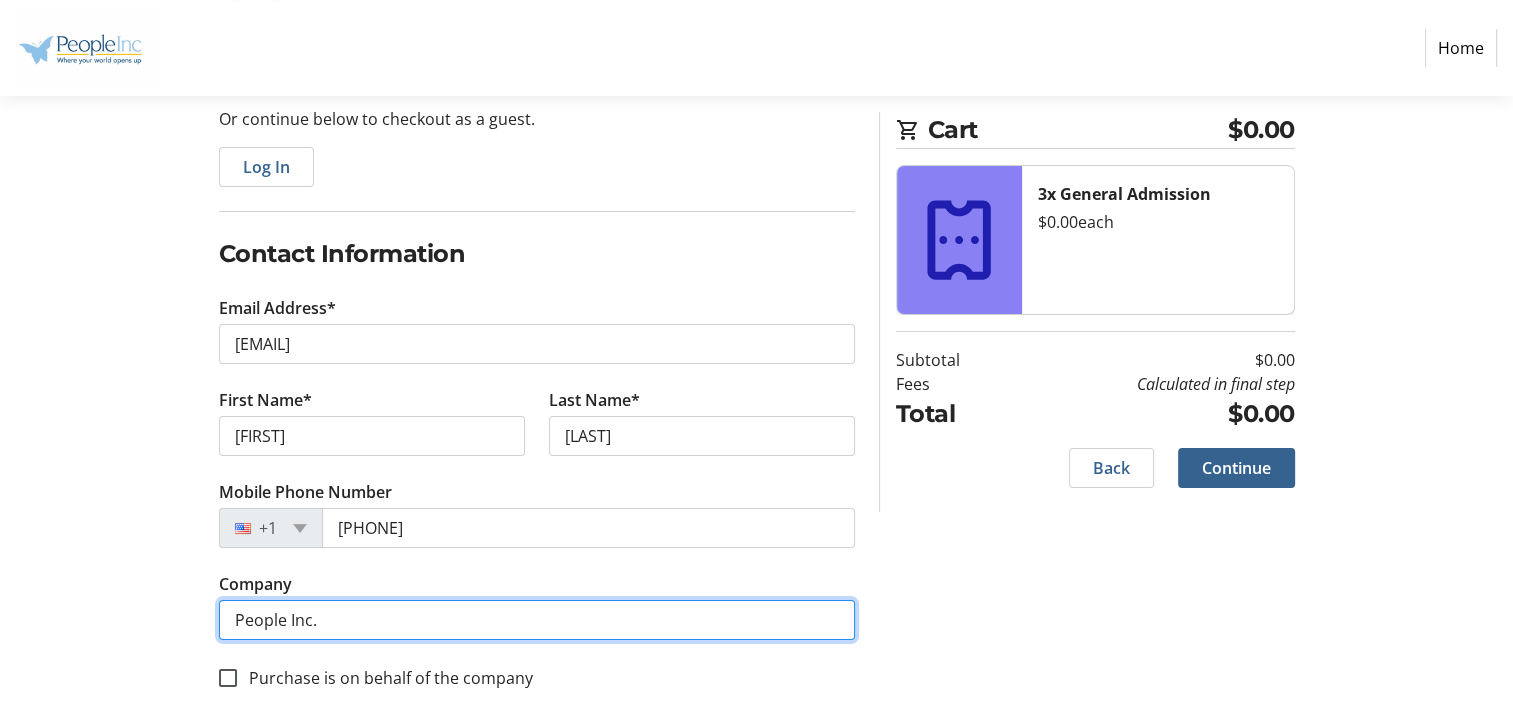 scroll, scrollTop: 238, scrollLeft: 0, axis: vertical 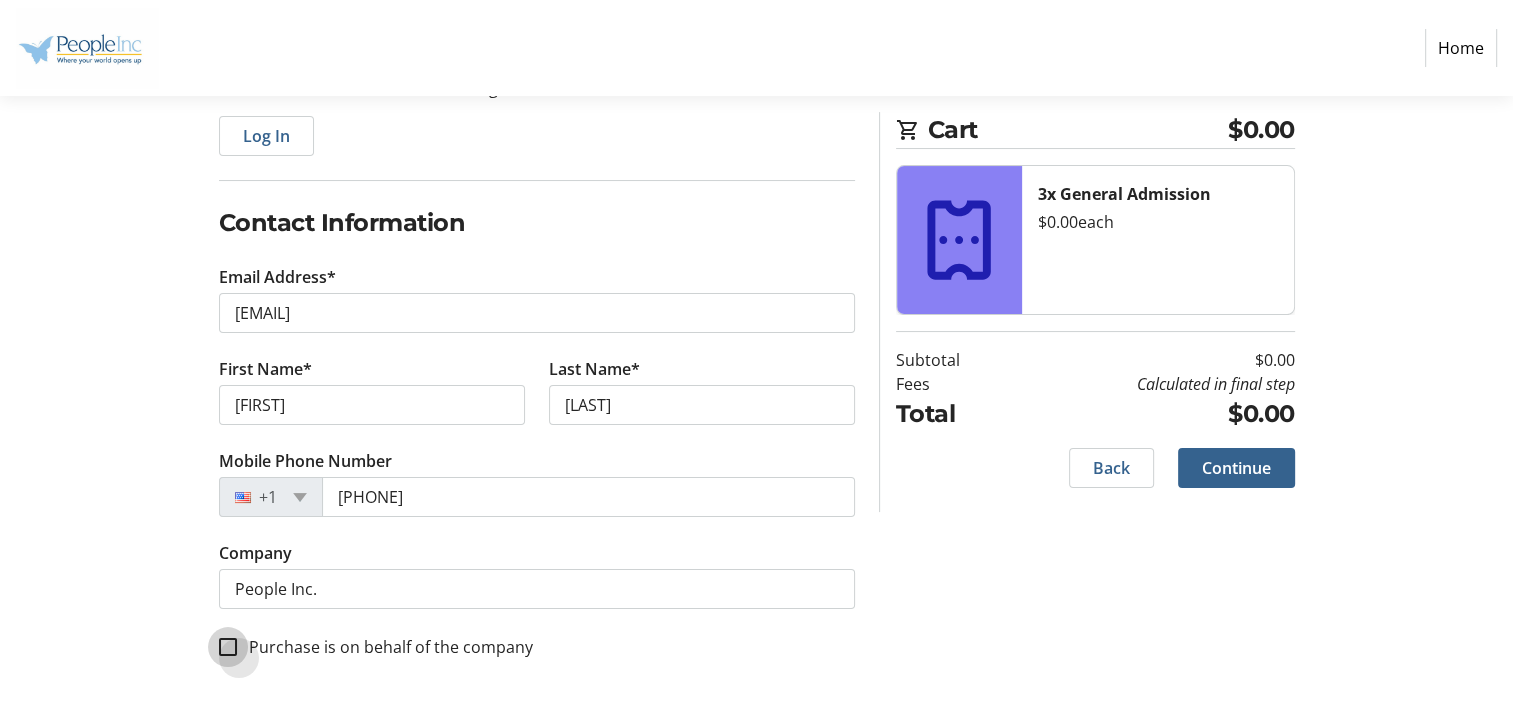 click on "Purchase is on behalf of the company" at bounding box center [228, 647] 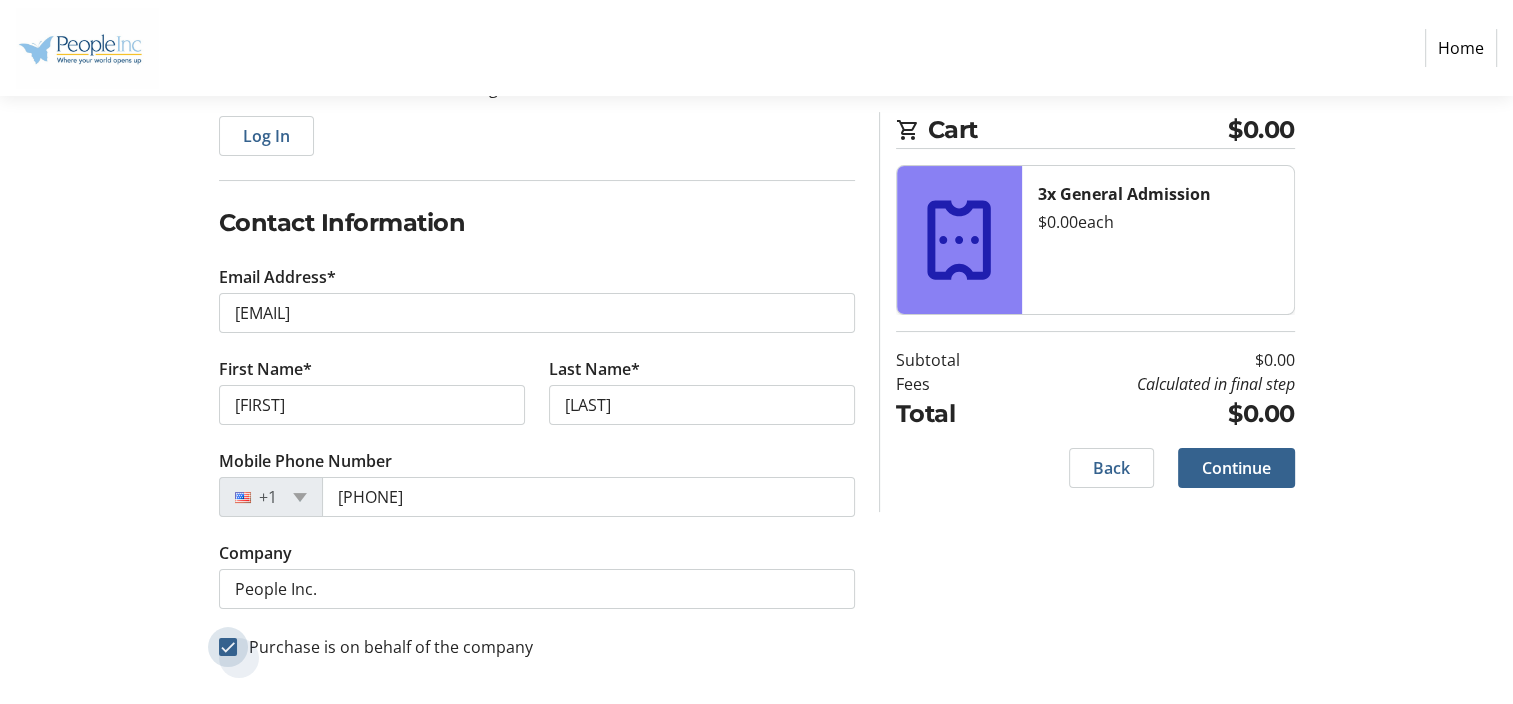 checkbox on "true" 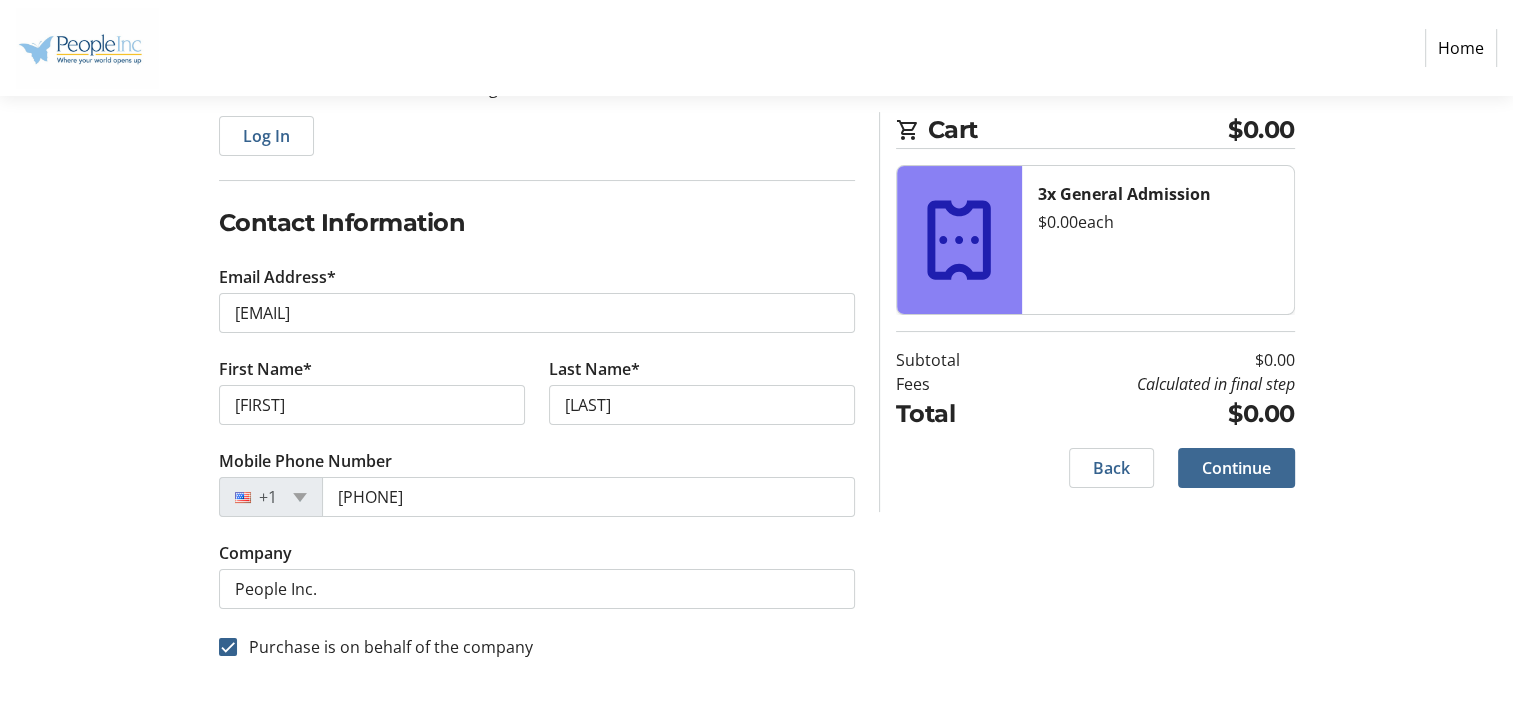 click on "Continue" at bounding box center [1236, 468] 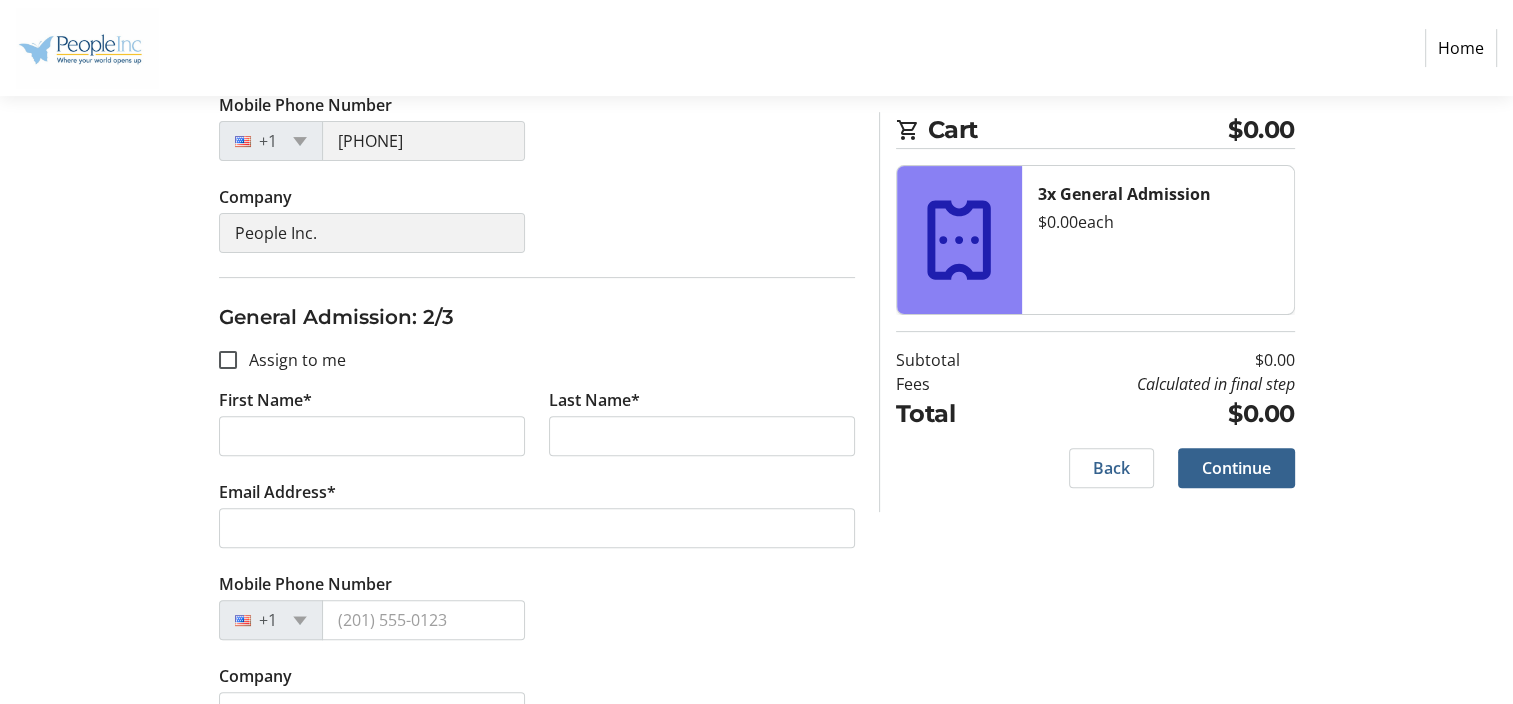 scroll, scrollTop: 600, scrollLeft: 0, axis: vertical 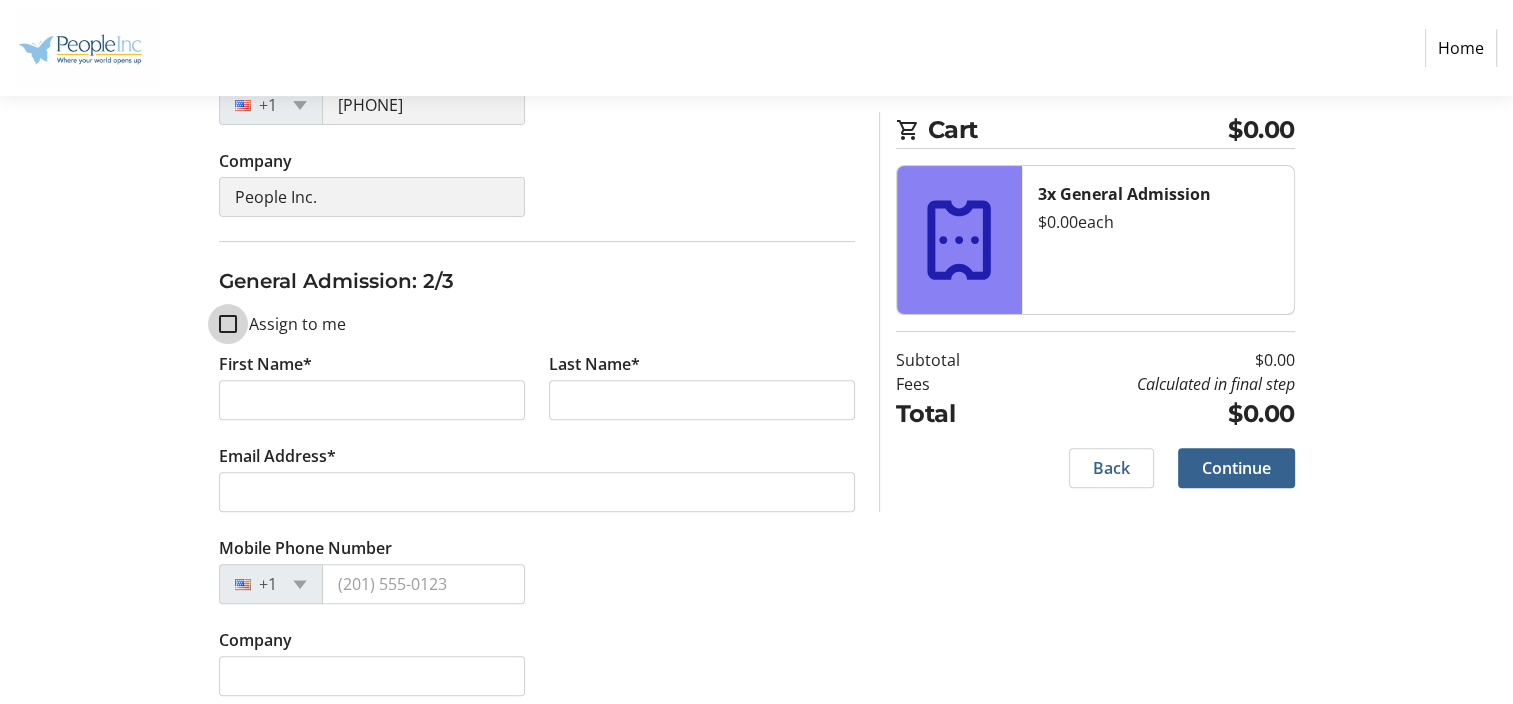 click on "Assign to me" at bounding box center [228, 324] 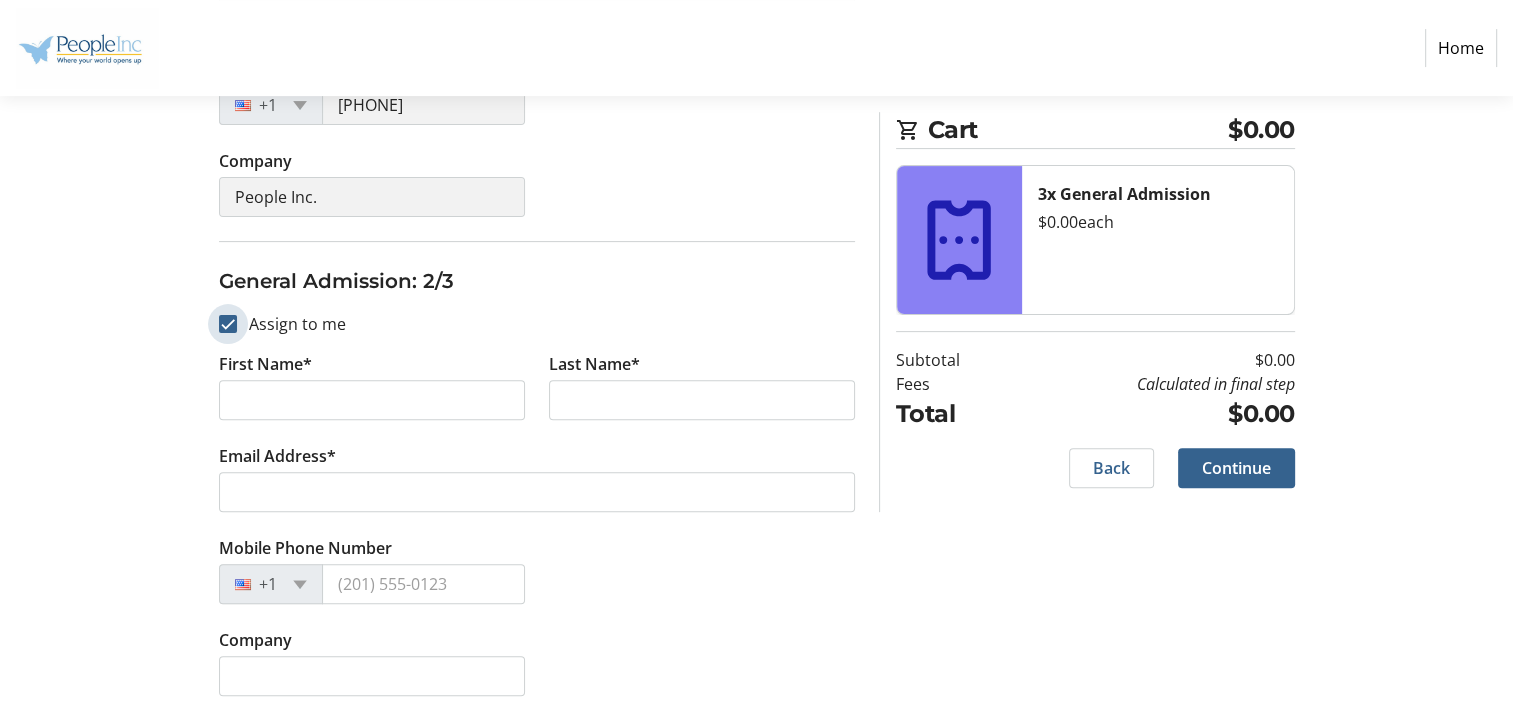 checkbox on "true" 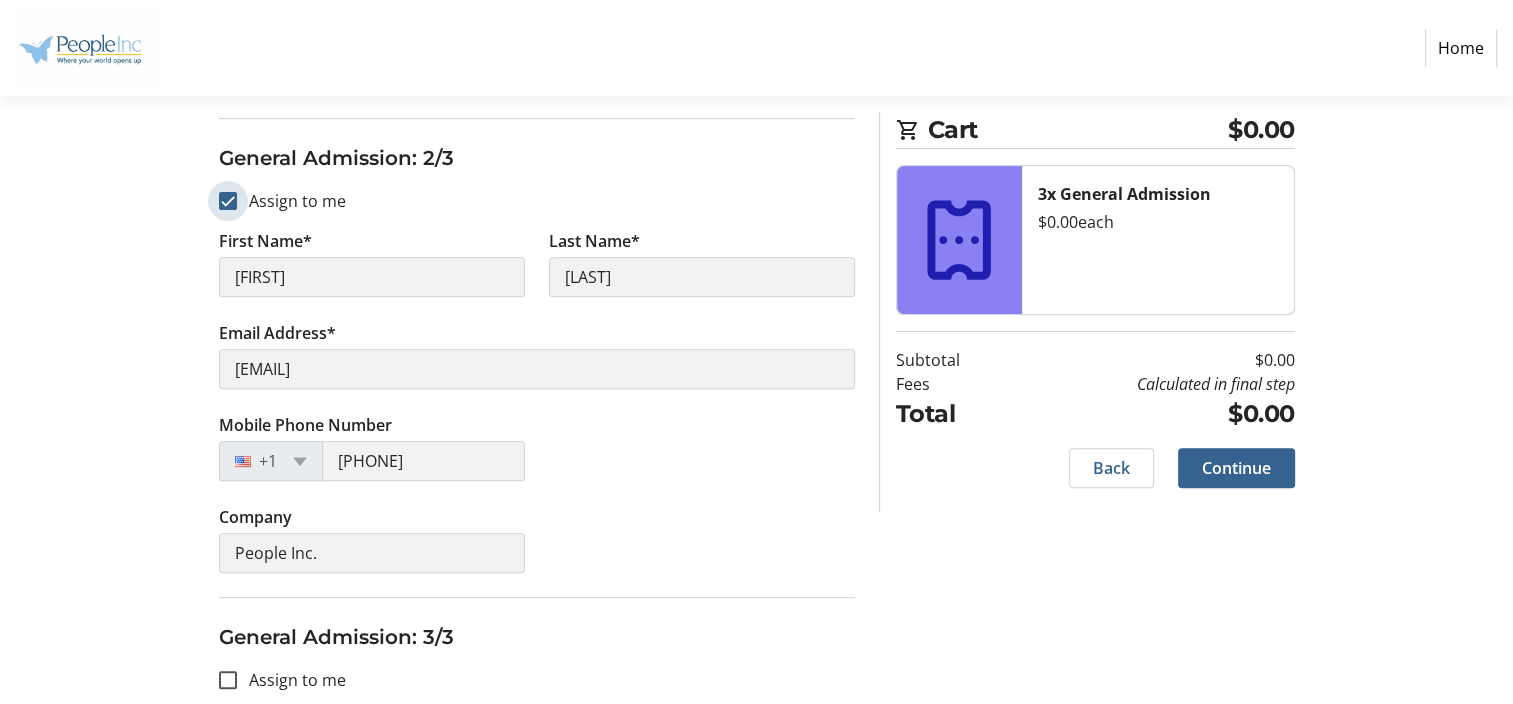 scroll, scrollTop: 800, scrollLeft: 0, axis: vertical 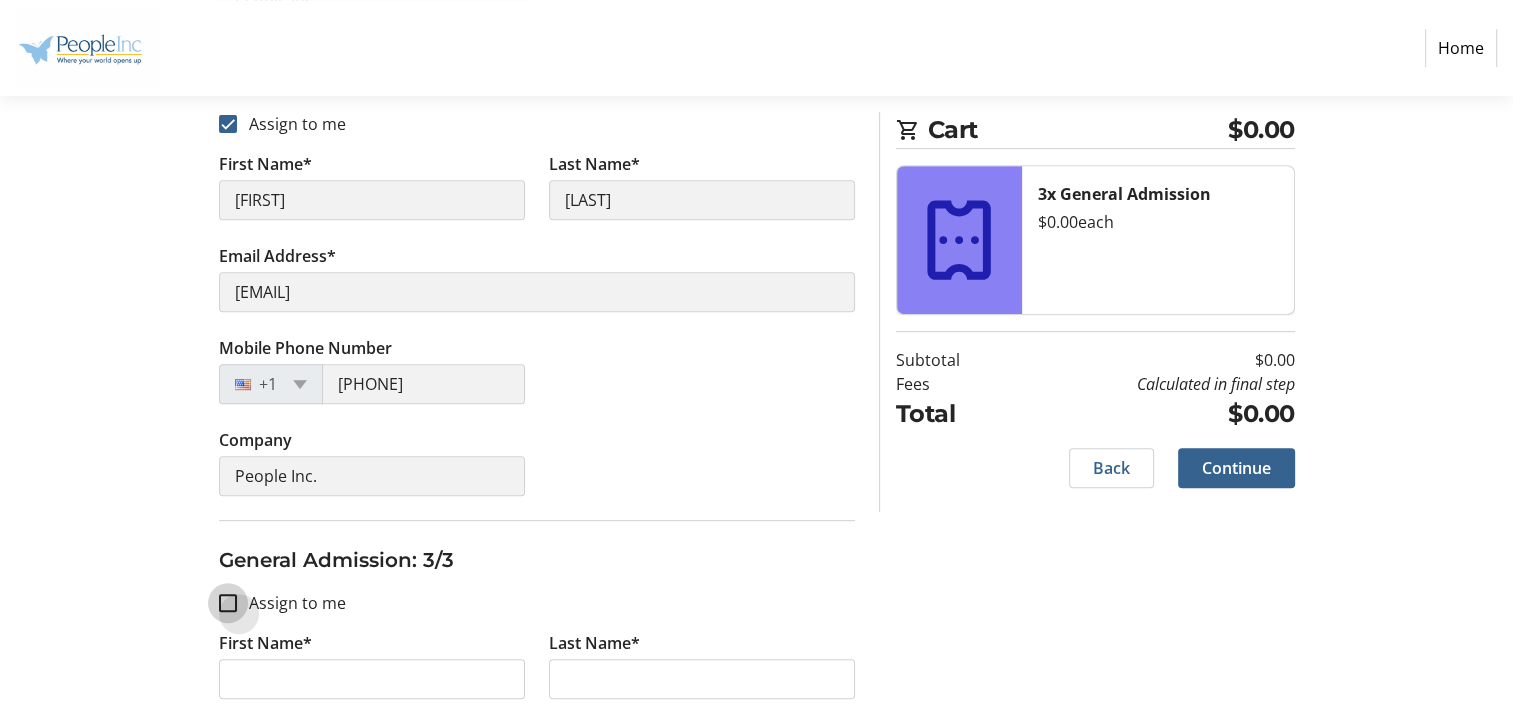 click on "Assign to me" at bounding box center (228, 603) 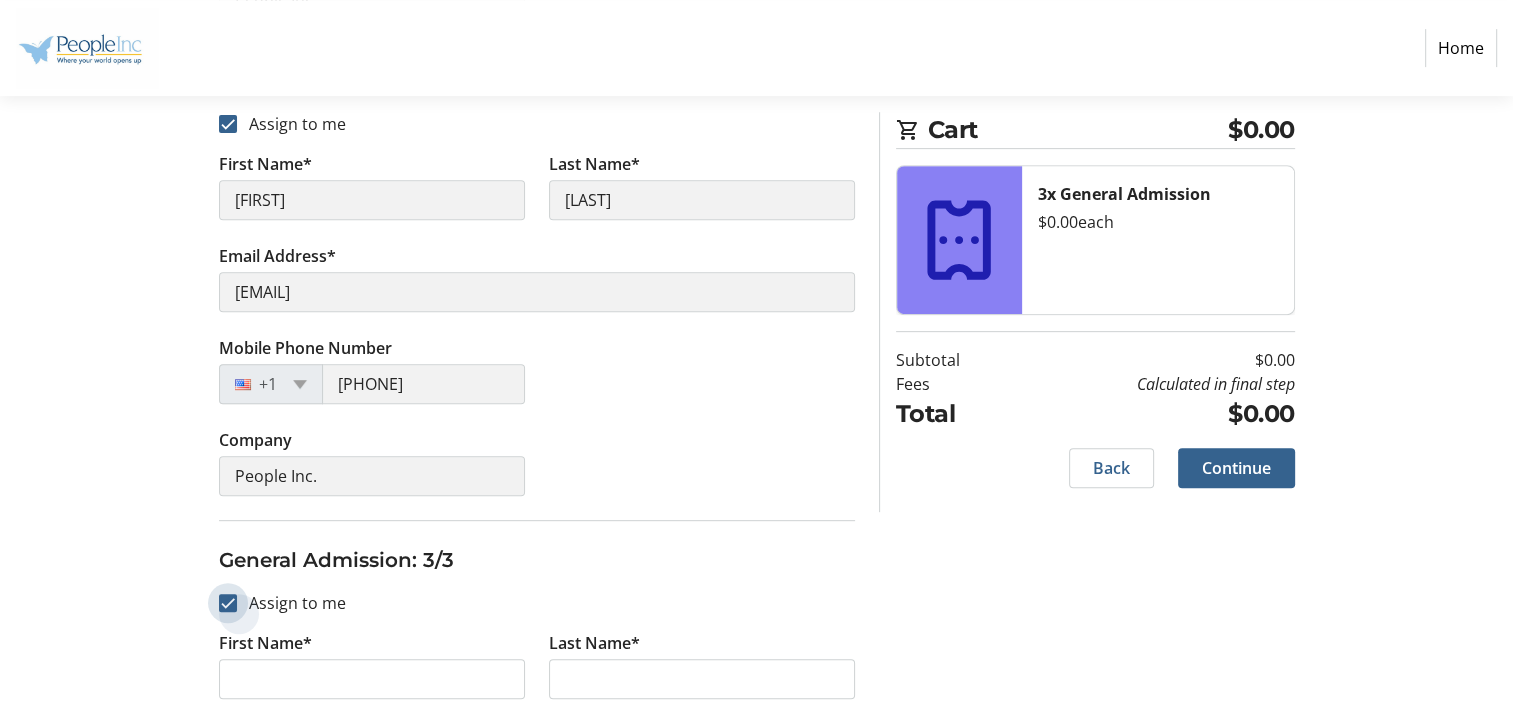 checkbox on "true" 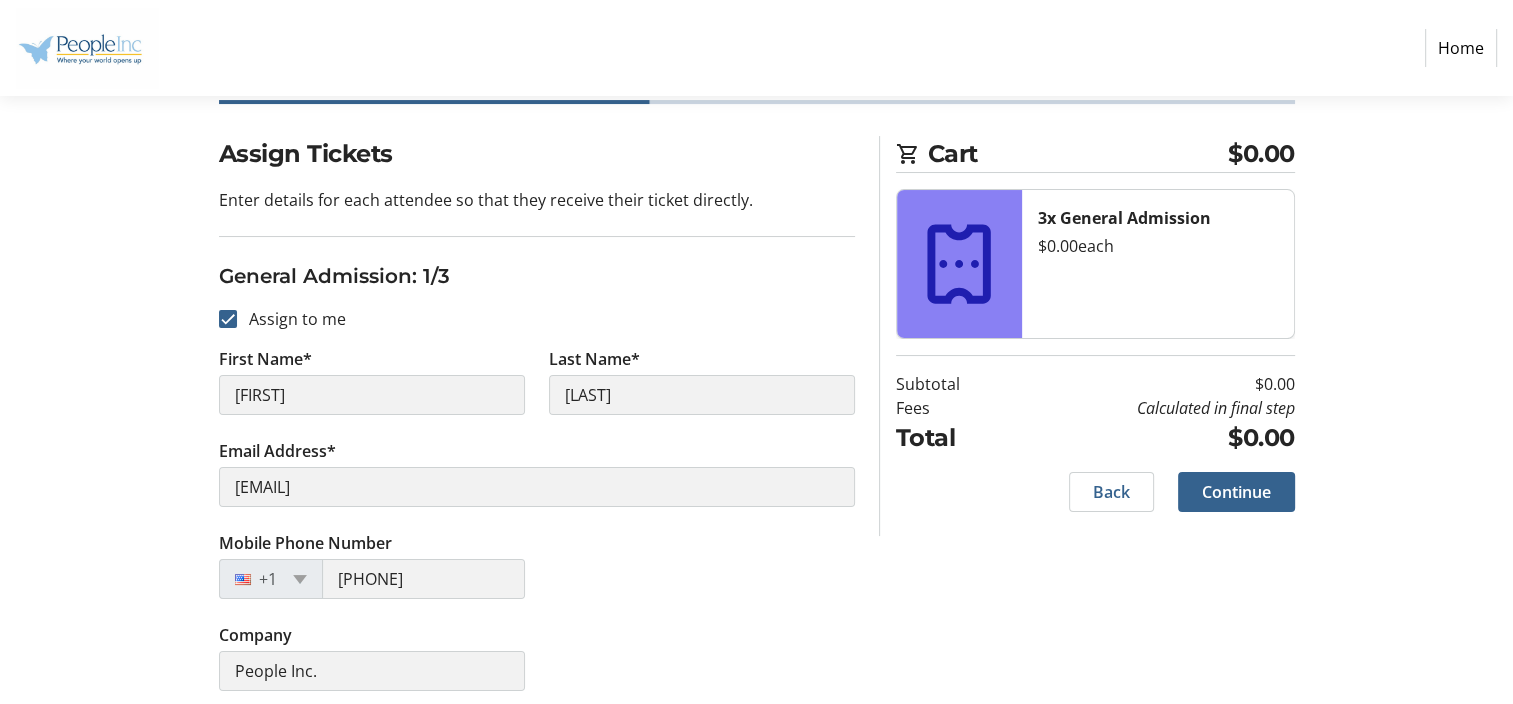 scroll, scrollTop: 200, scrollLeft: 0, axis: vertical 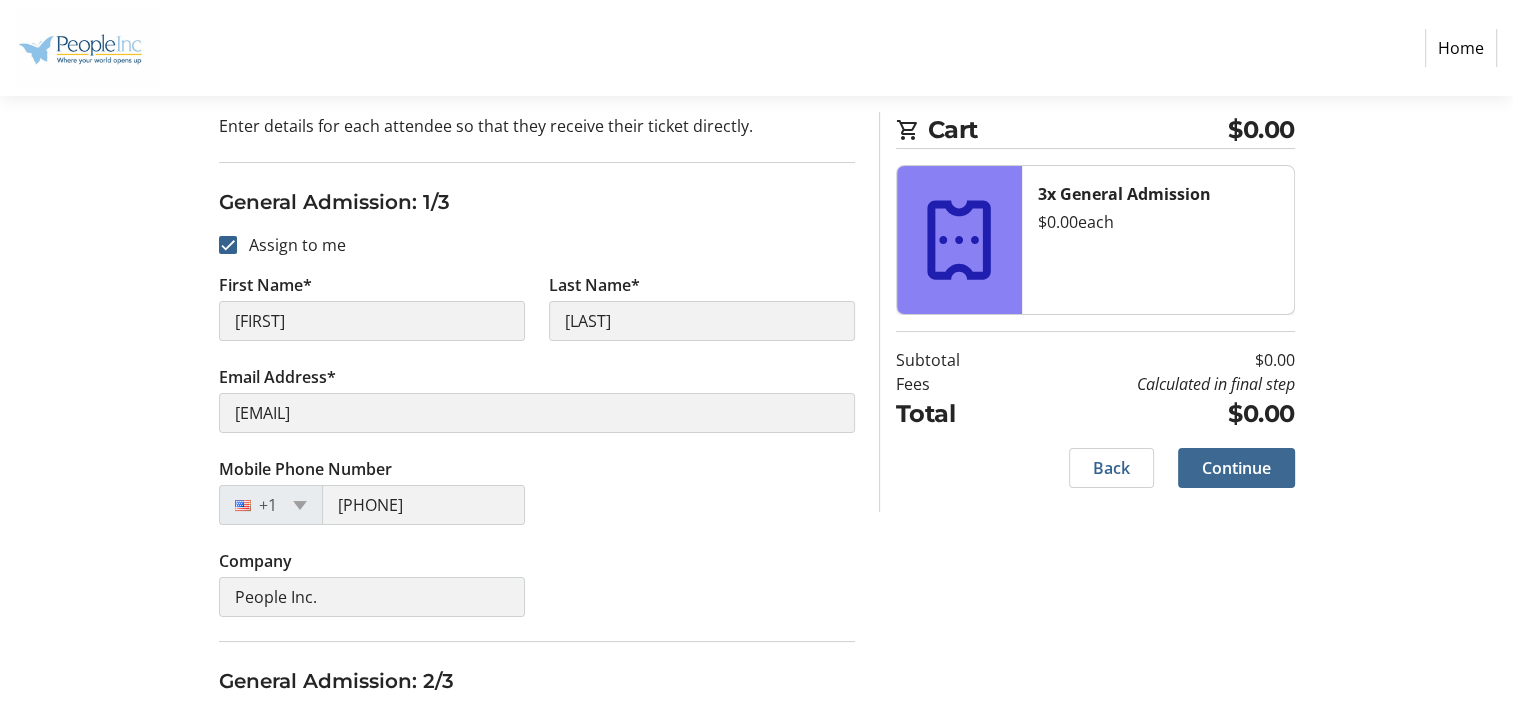 click on "Continue" at bounding box center (1236, 468) 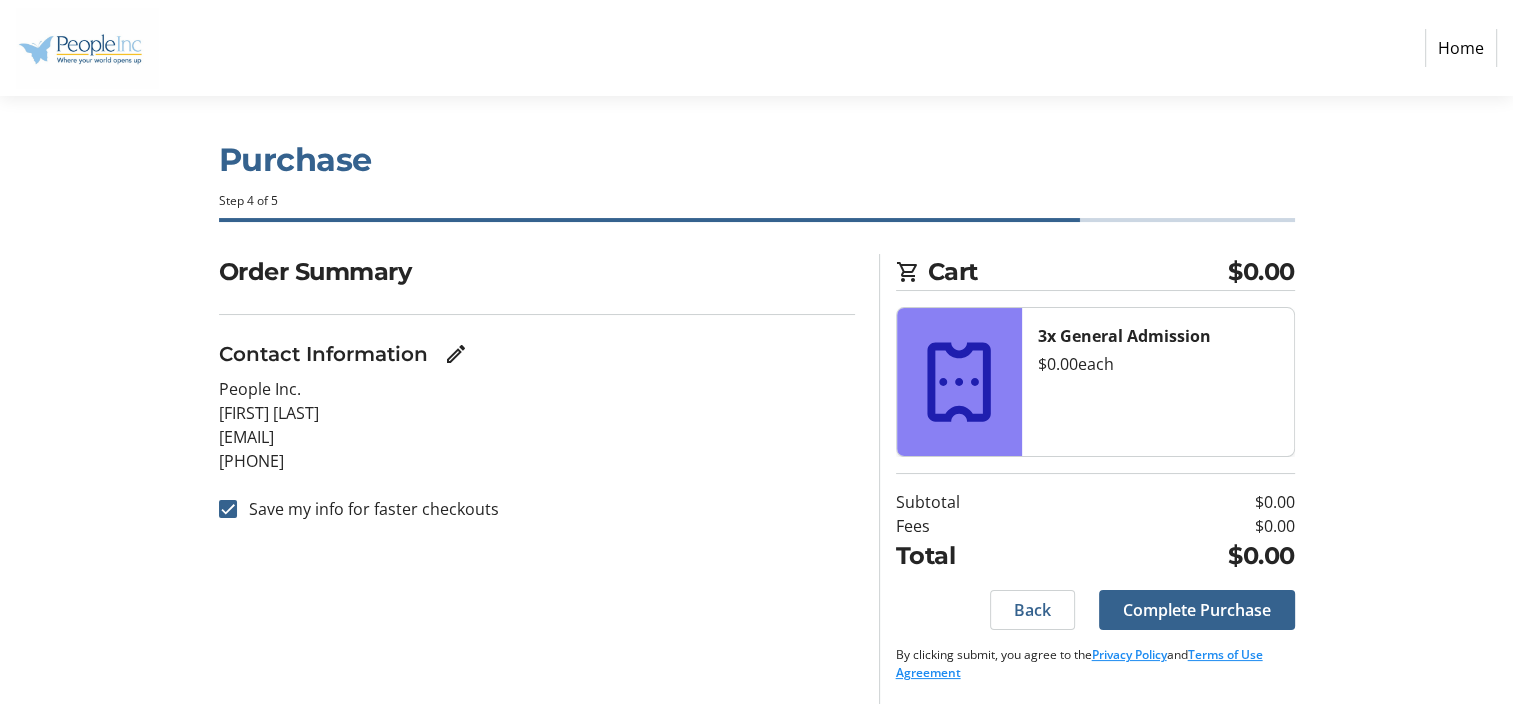 scroll, scrollTop: 9, scrollLeft: 0, axis: vertical 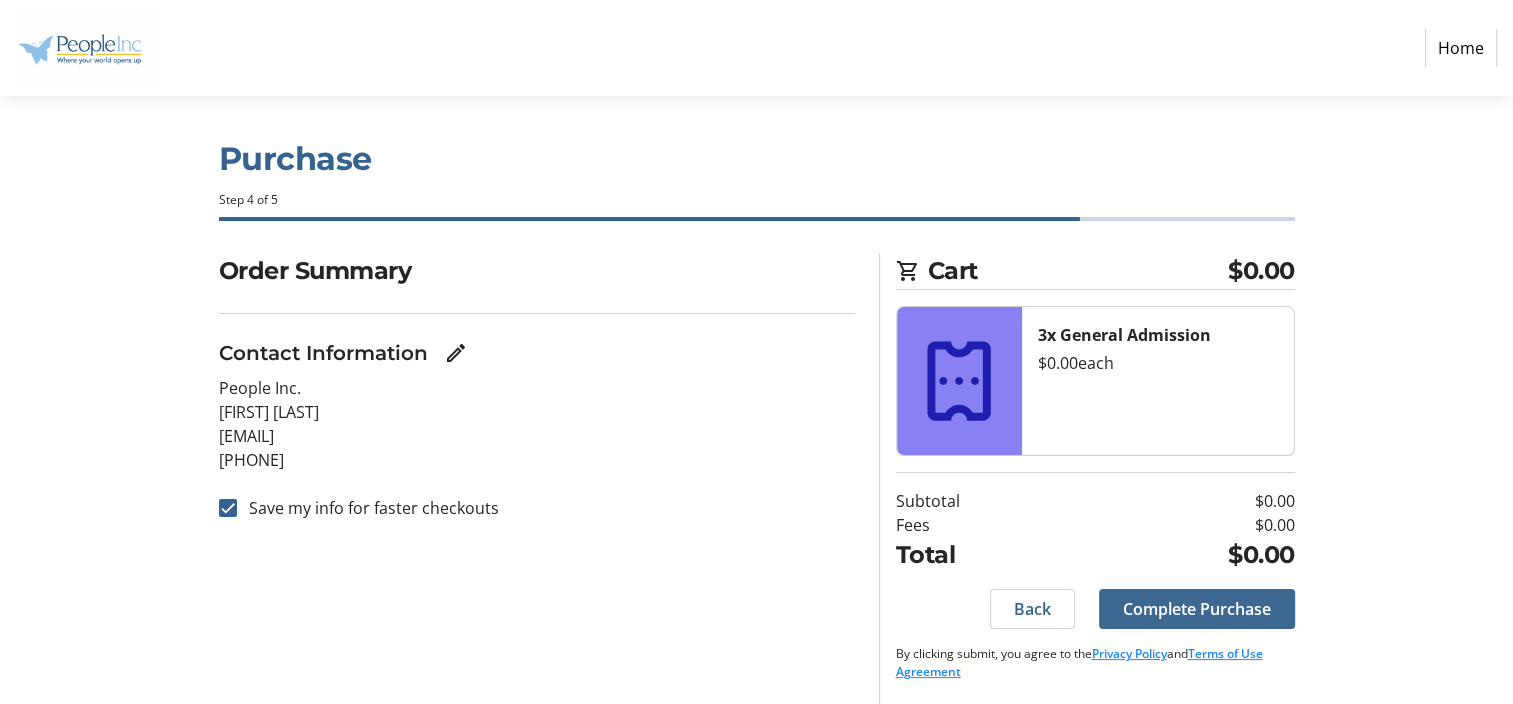 click on "Complete Purchase" at bounding box center [1197, 609] 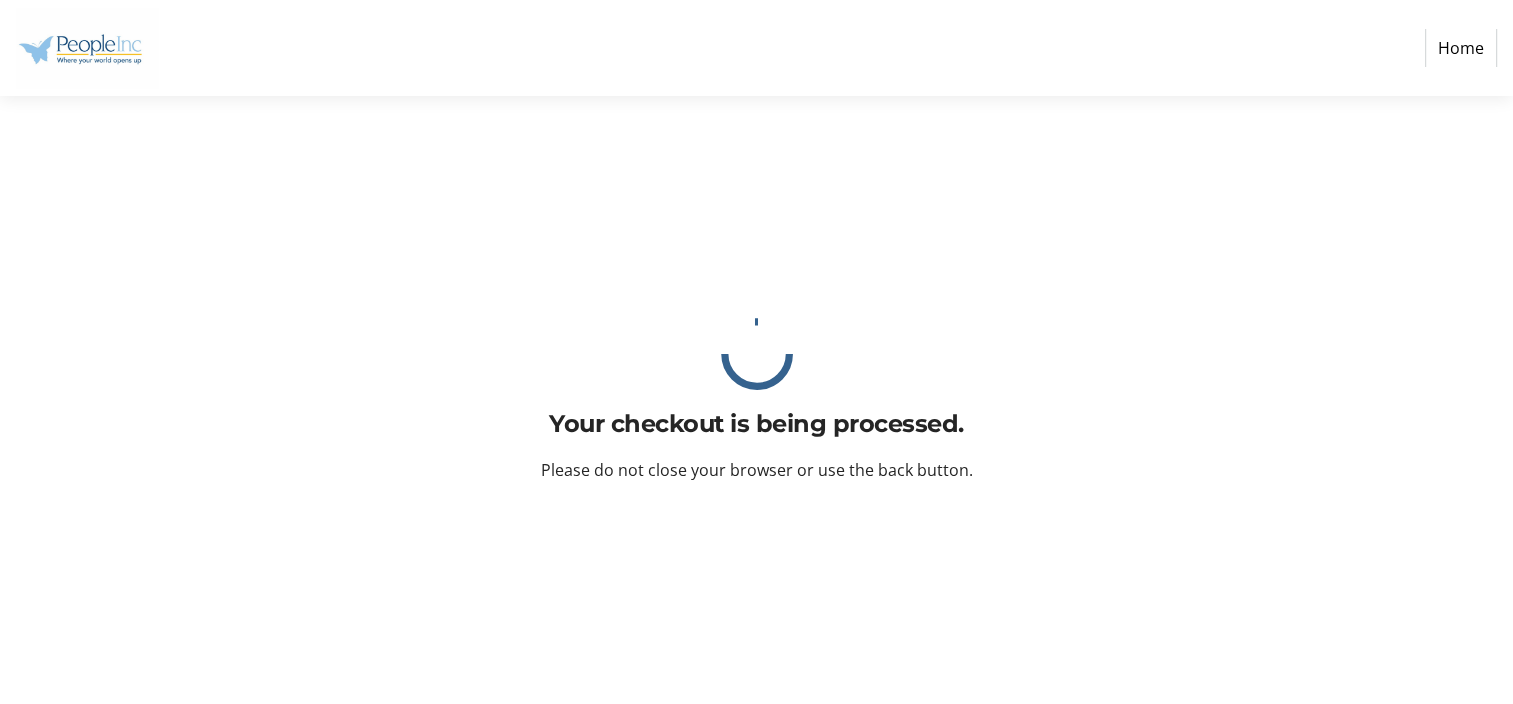 scroll, scrollTop: 0, scrollLeft: 0, axis: both 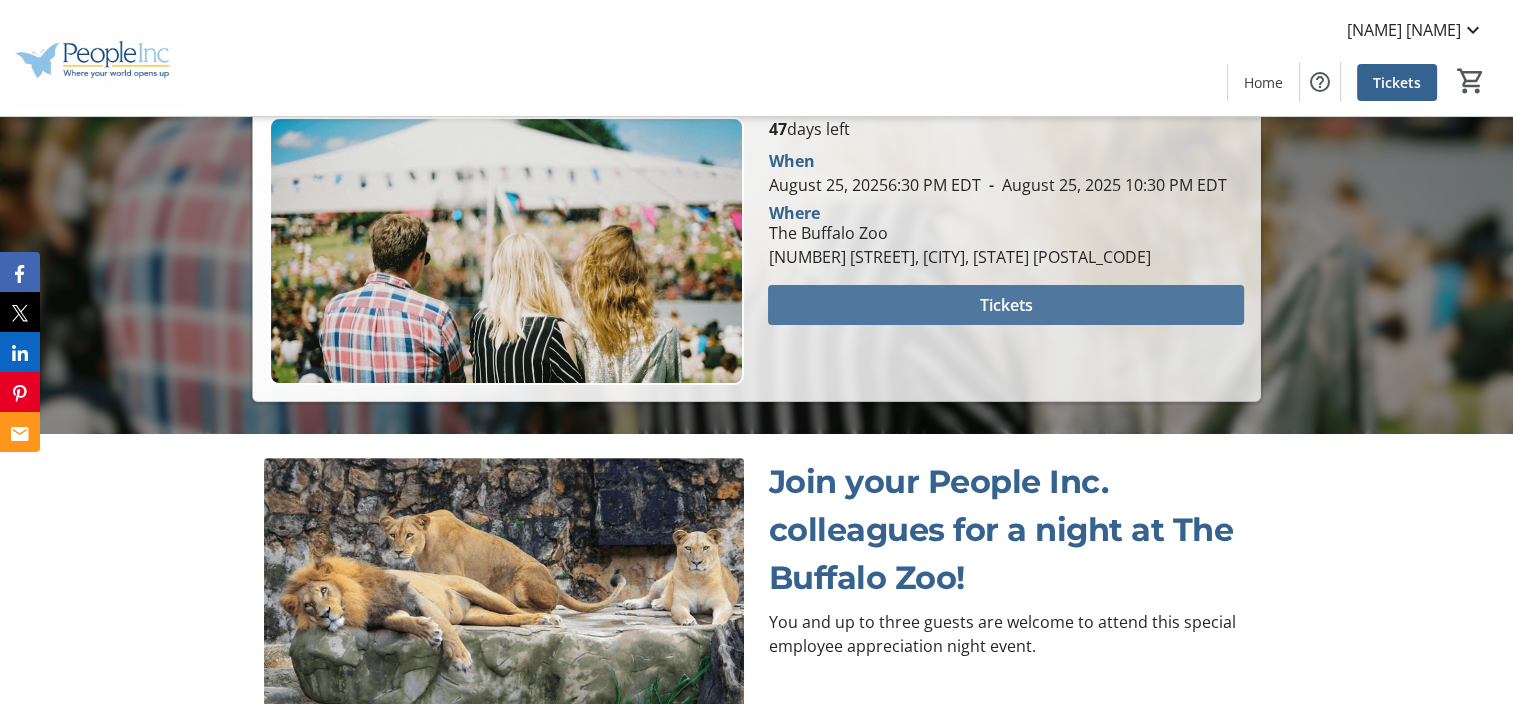 click at bounding box center (1005, 305) 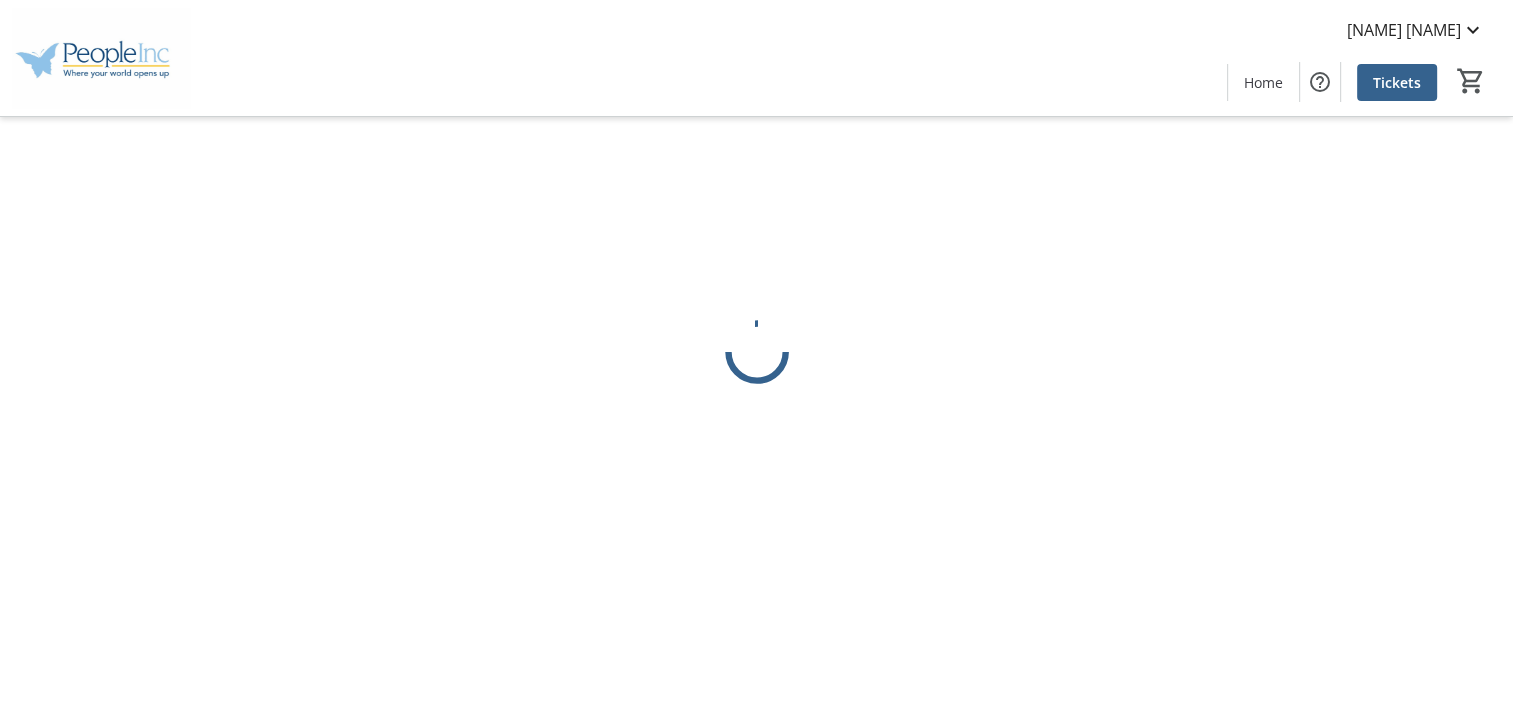 scroll, scrollTop: 0, scrollLeft: 0, axis: both 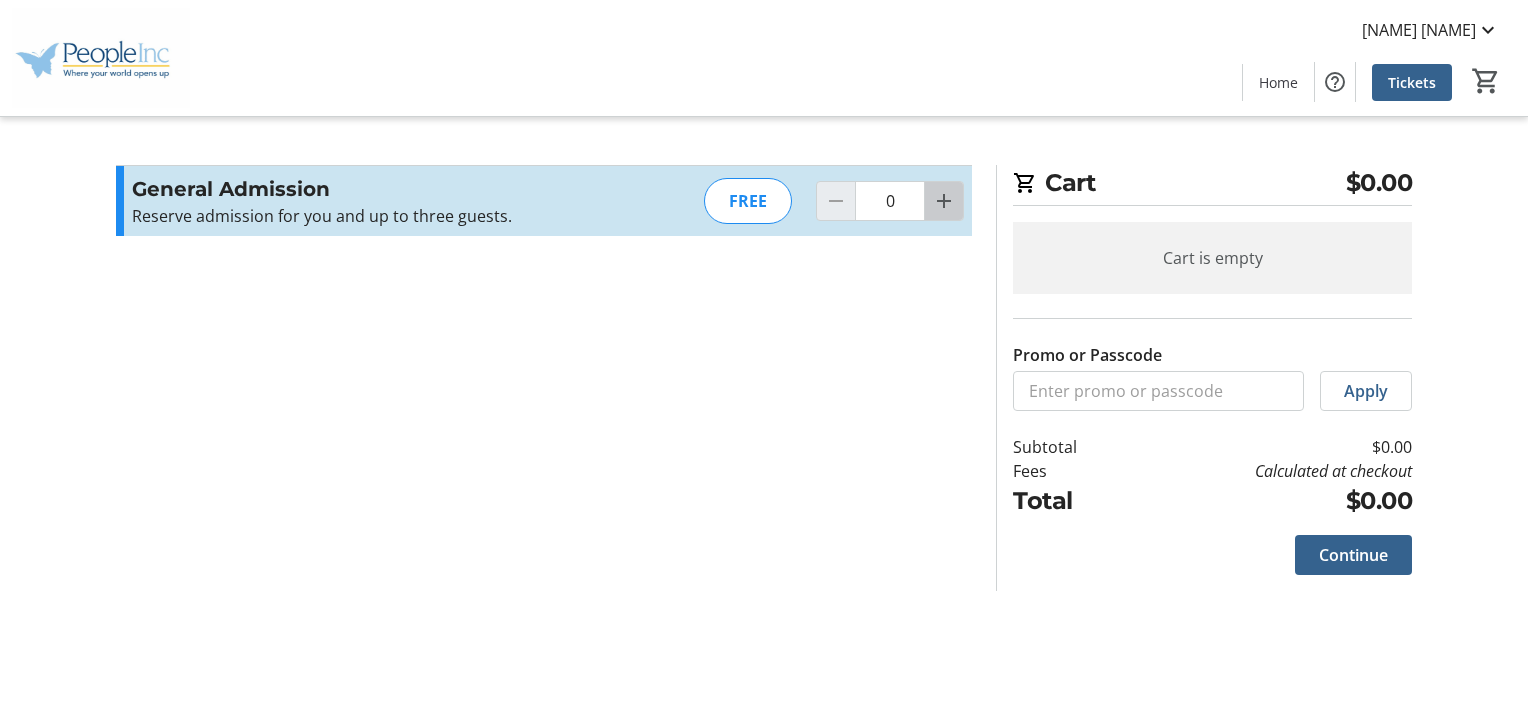 click at bounding box center [944, 201] 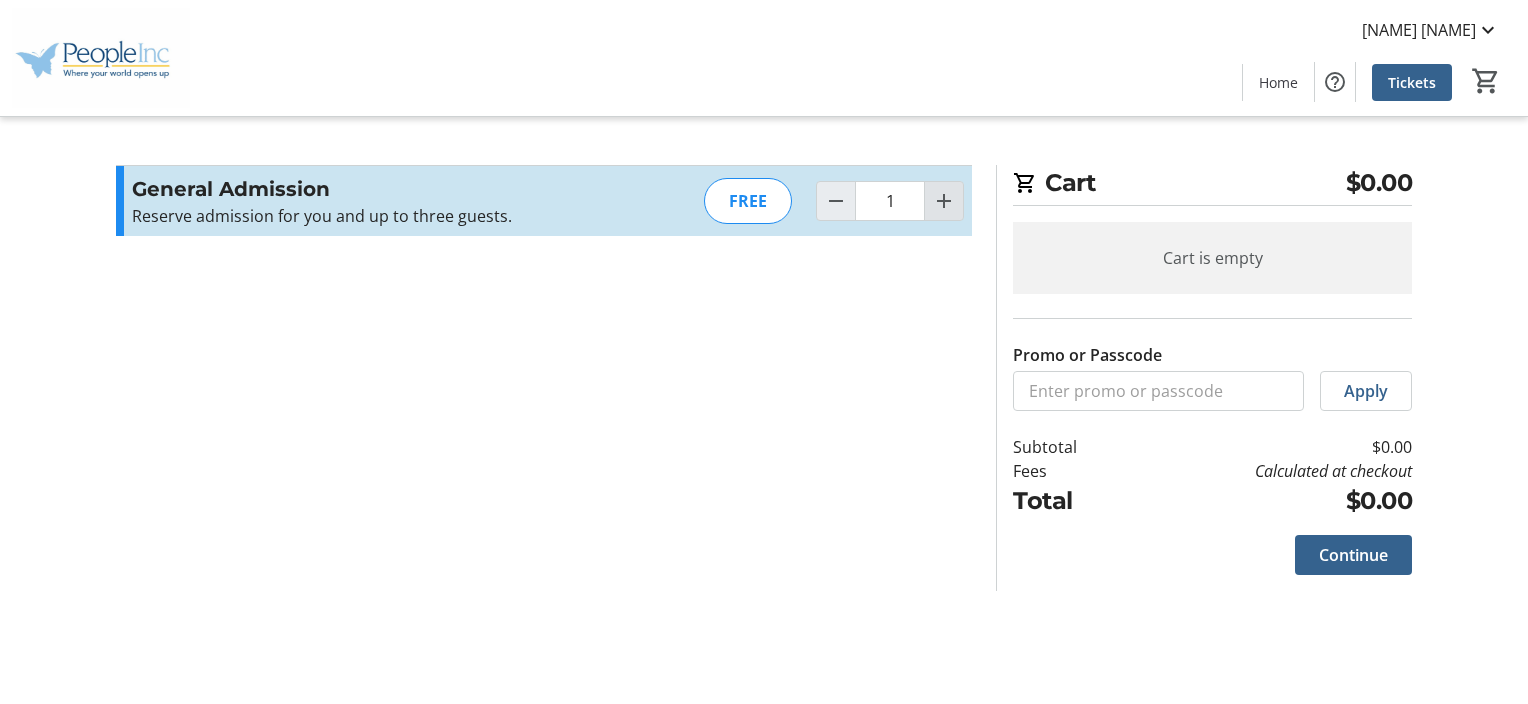 click at bounding box center (944, 201) 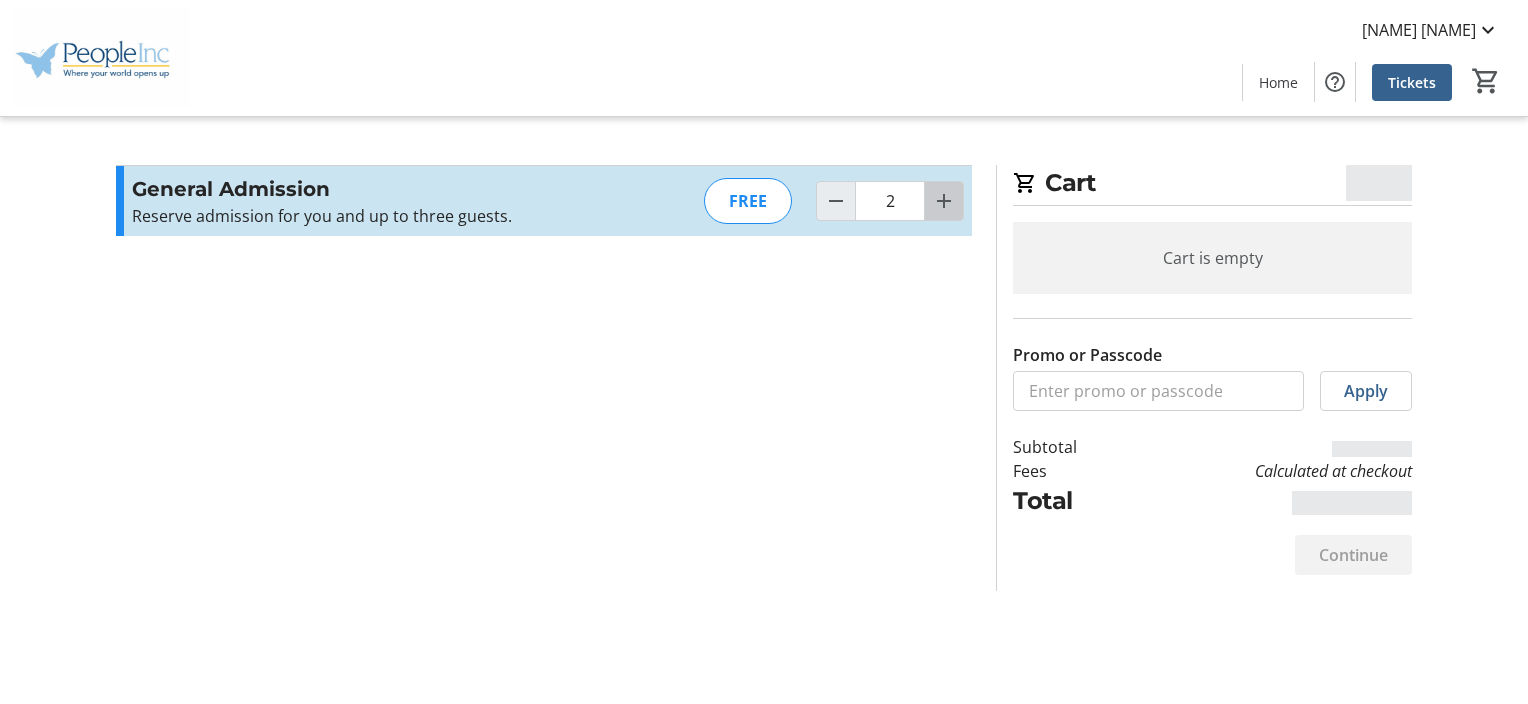 click at bounding box center [944, 201] 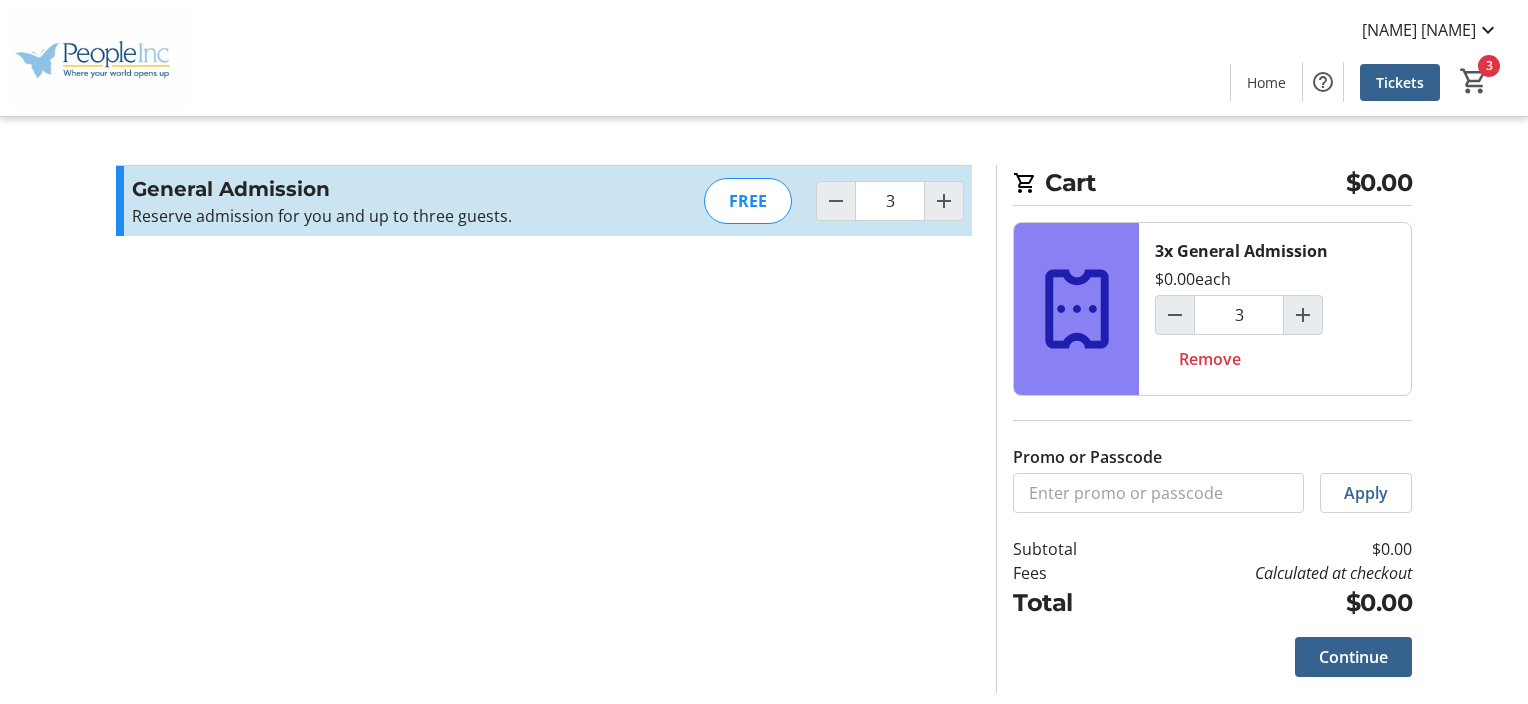 click on "Continue" at bounding box center (1353, 657) 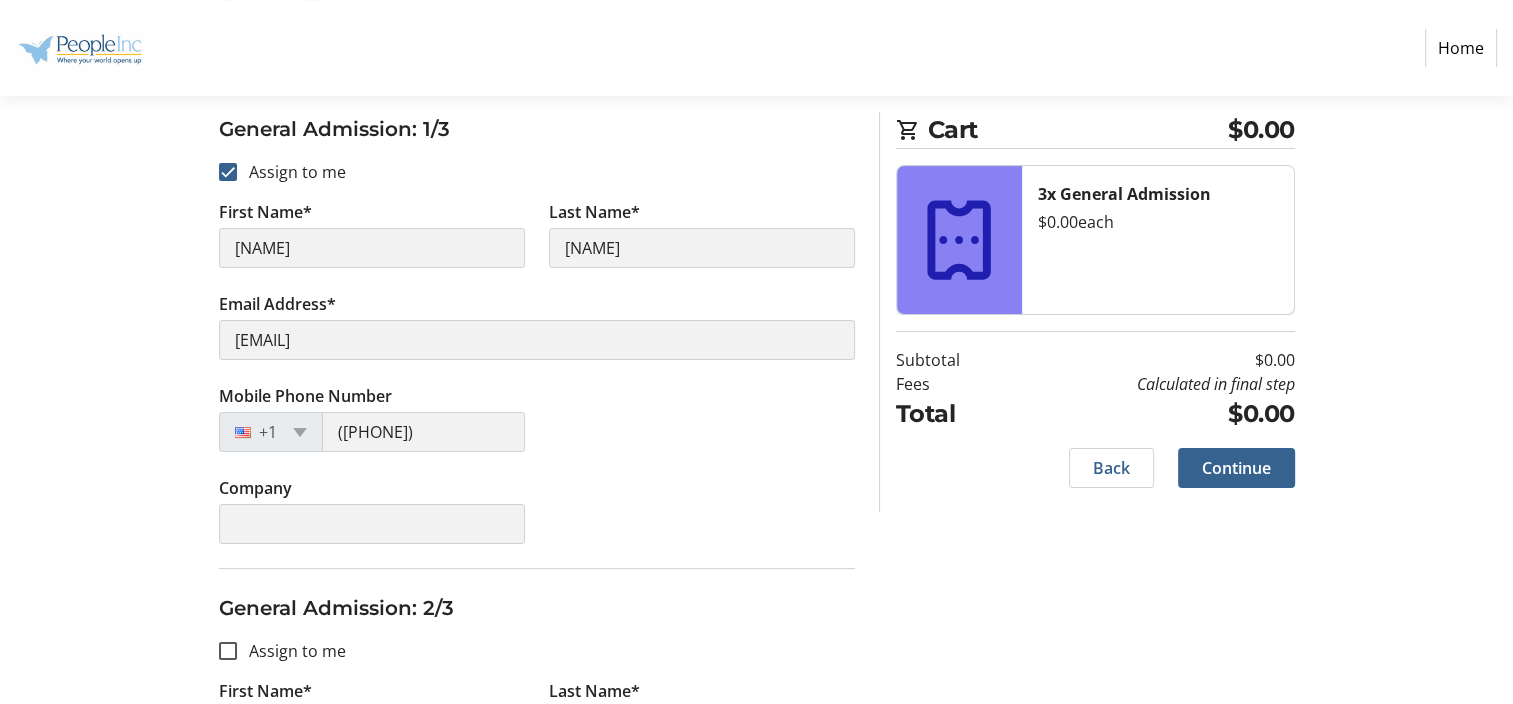 scroll, scrollTop: 400, scrollLeft: 0, axis: vertical 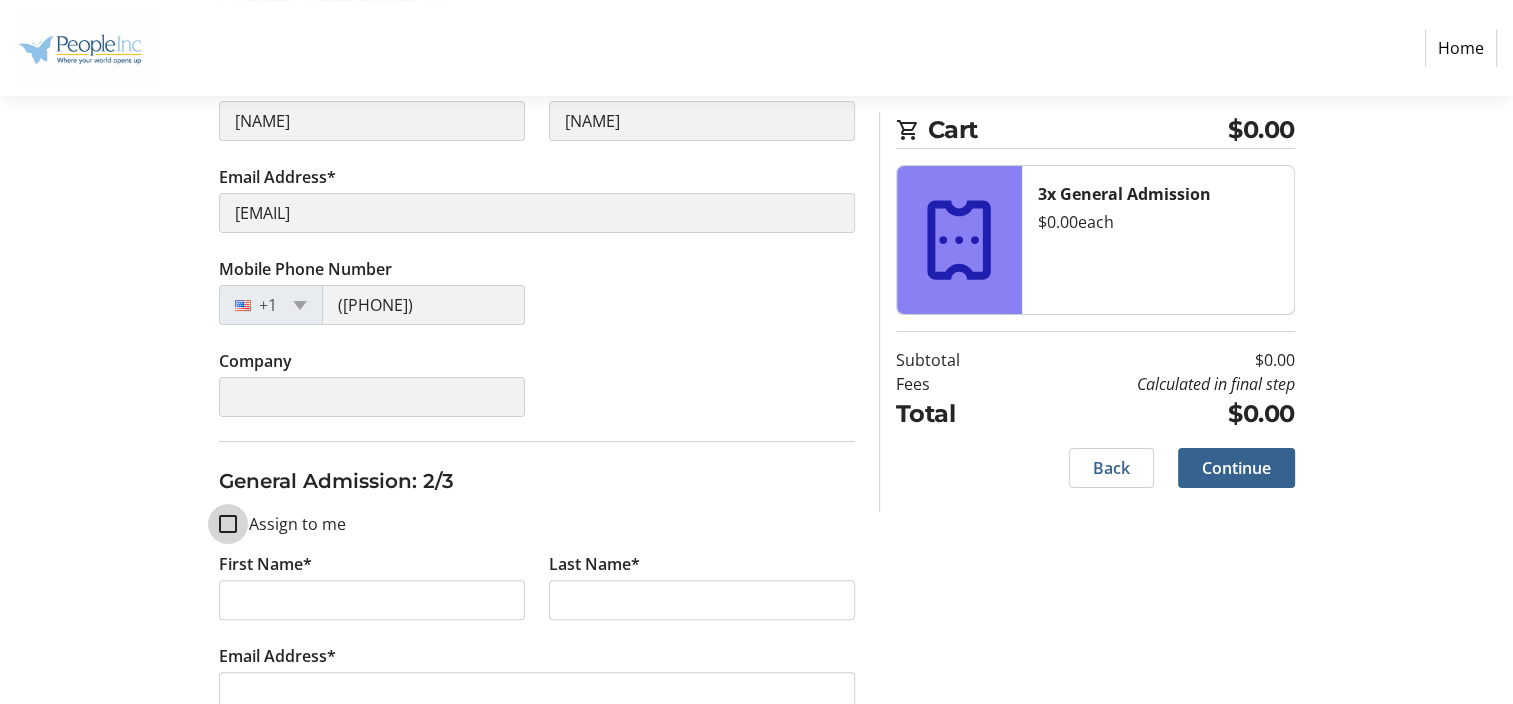 click on "Assign to me" at bounding box center [228, 524] 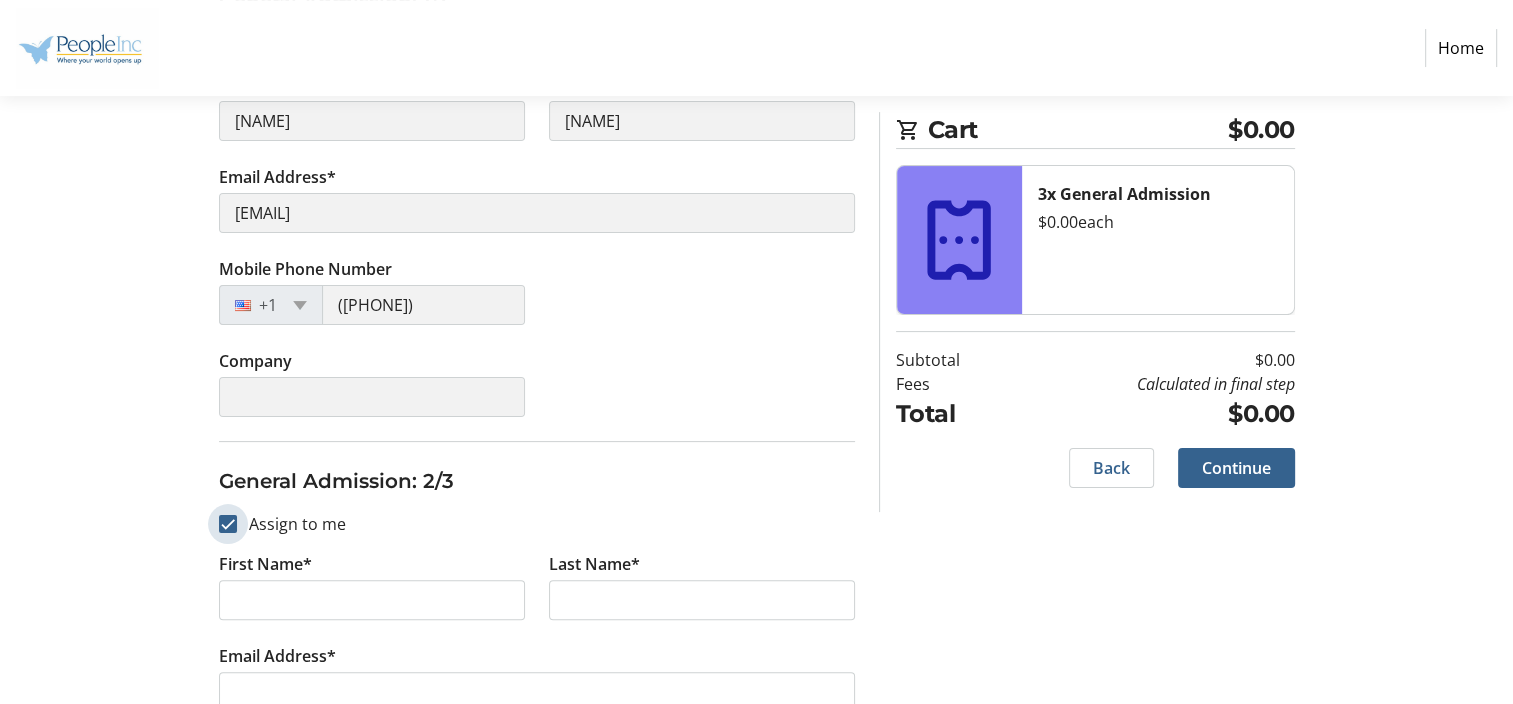 checkbox on "true" 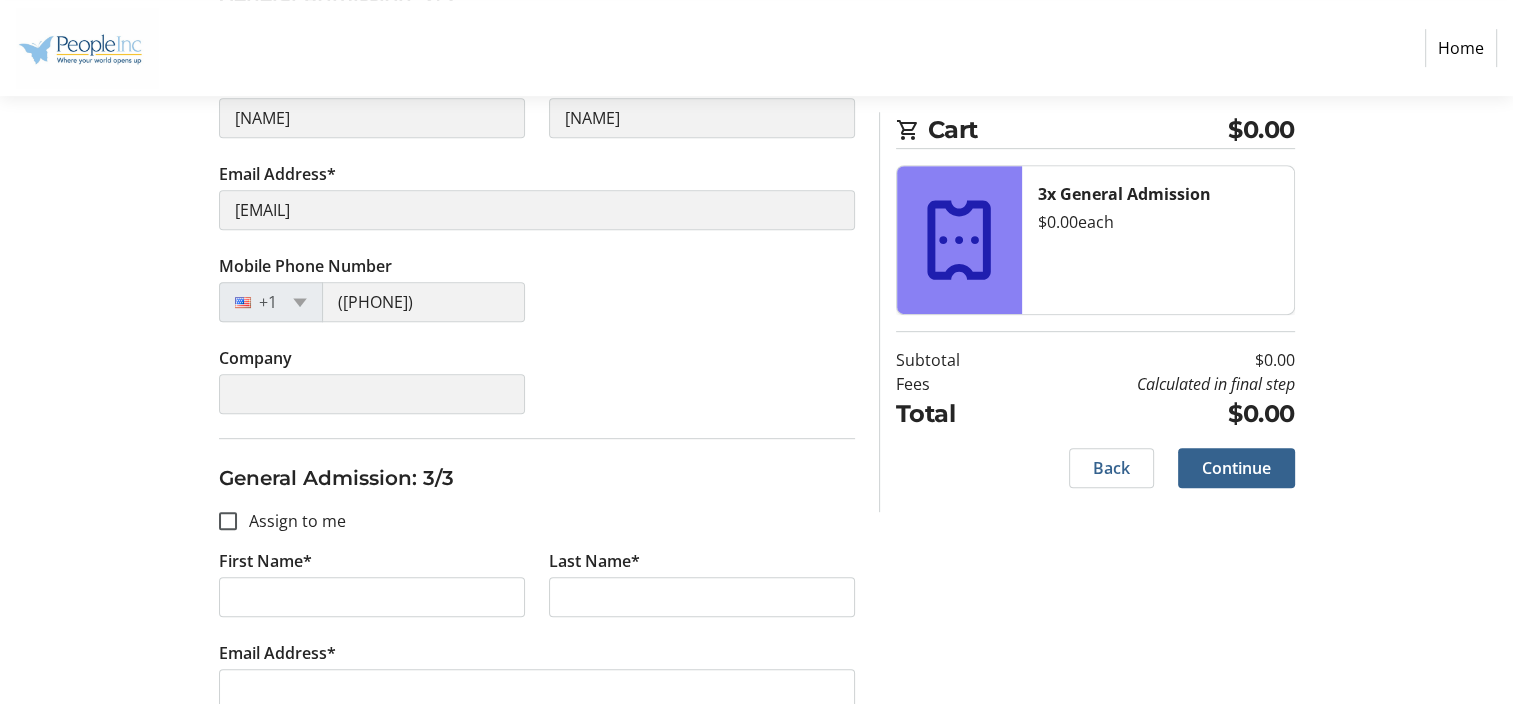 scroll, scrollTop: 900, scrollLeft: 0, axis: vertical 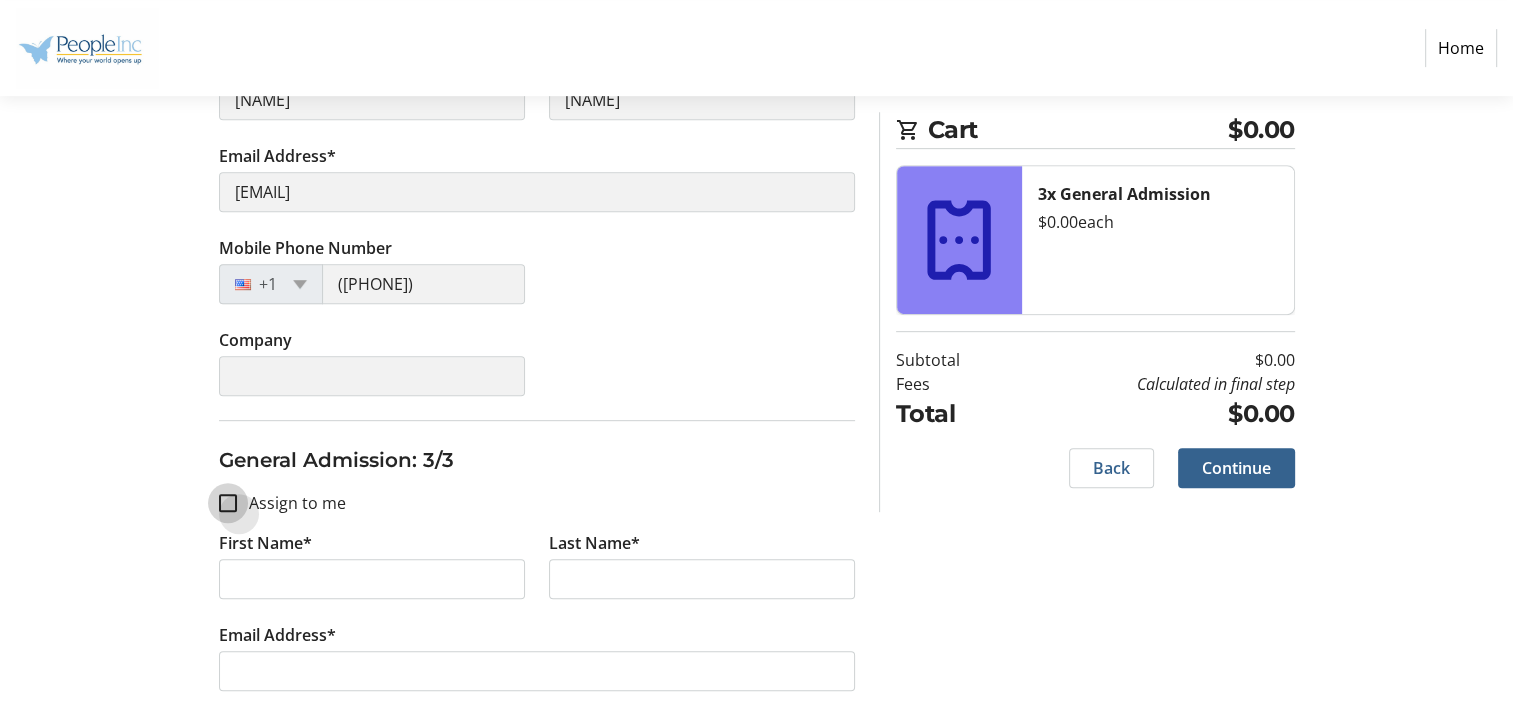 click on "Assign to me" at bounding box center [228, 503] 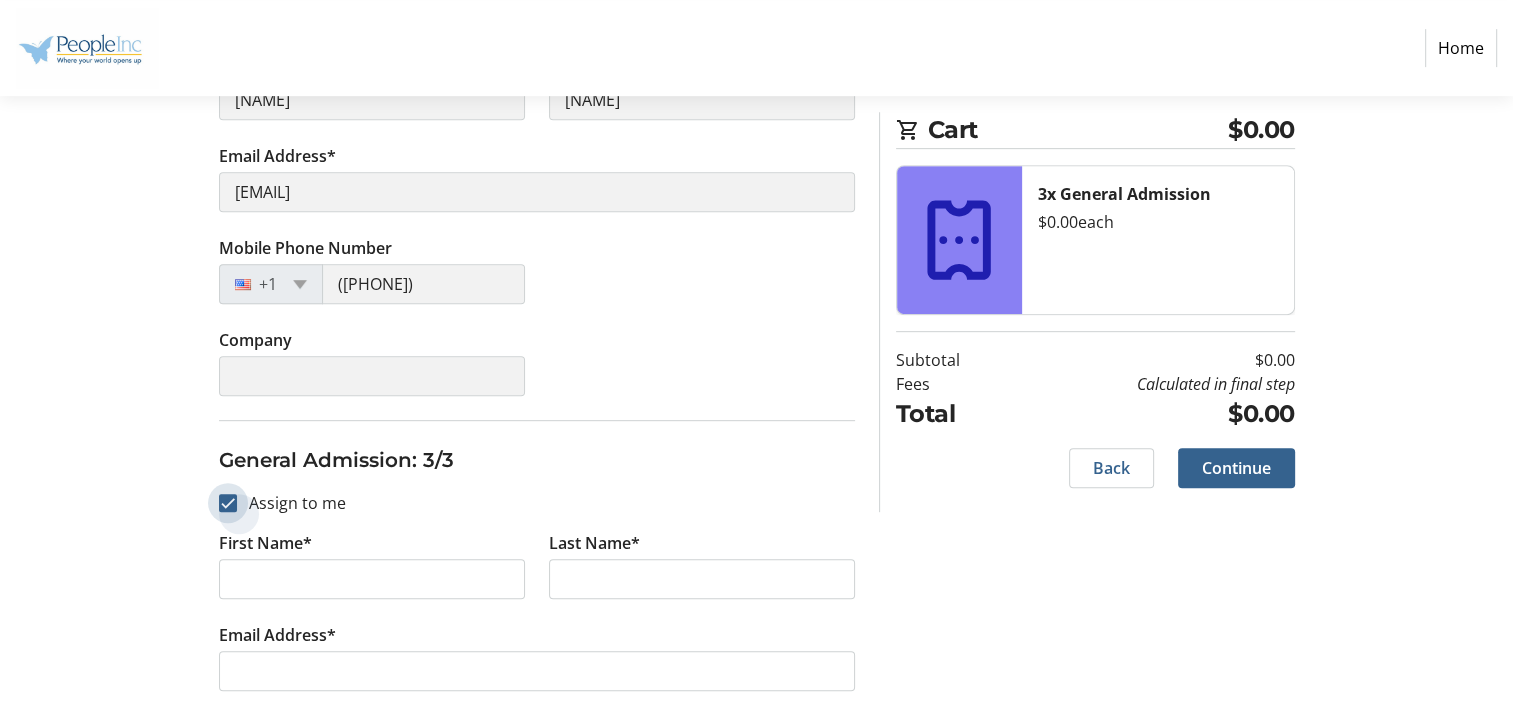 checkbox on "true" 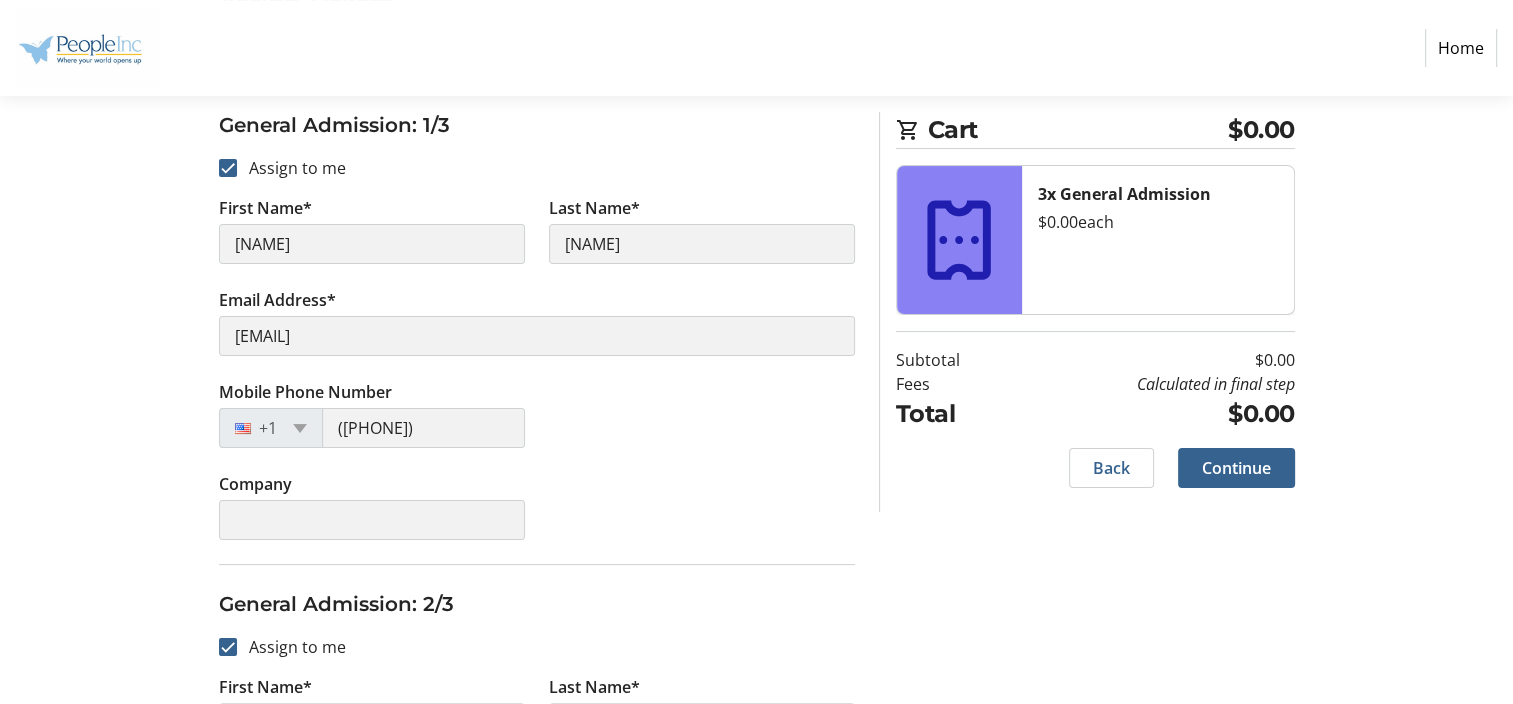 scroll, scrollTop: 300, scrollLeft: 0, axis: vertical 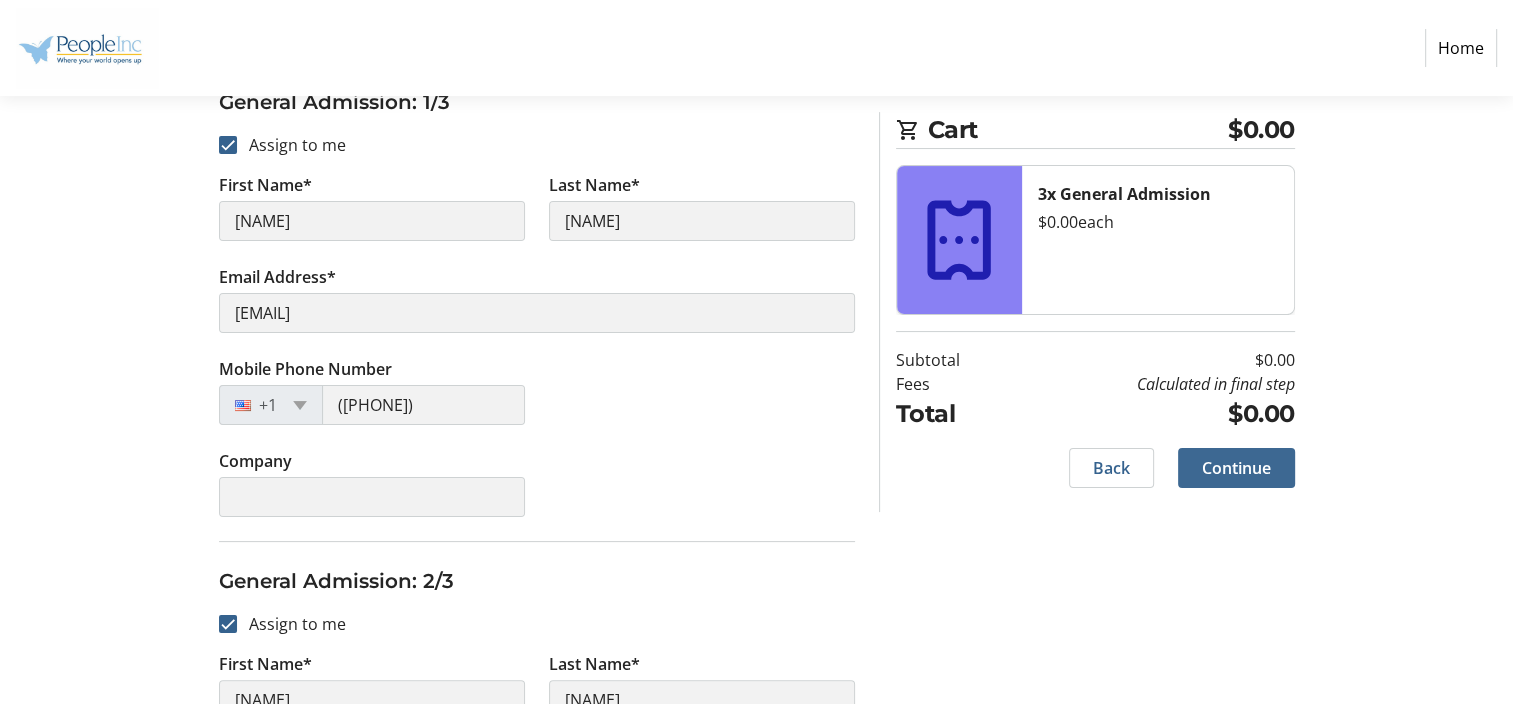 click on "Continue" at bounding box center (1236, 468) 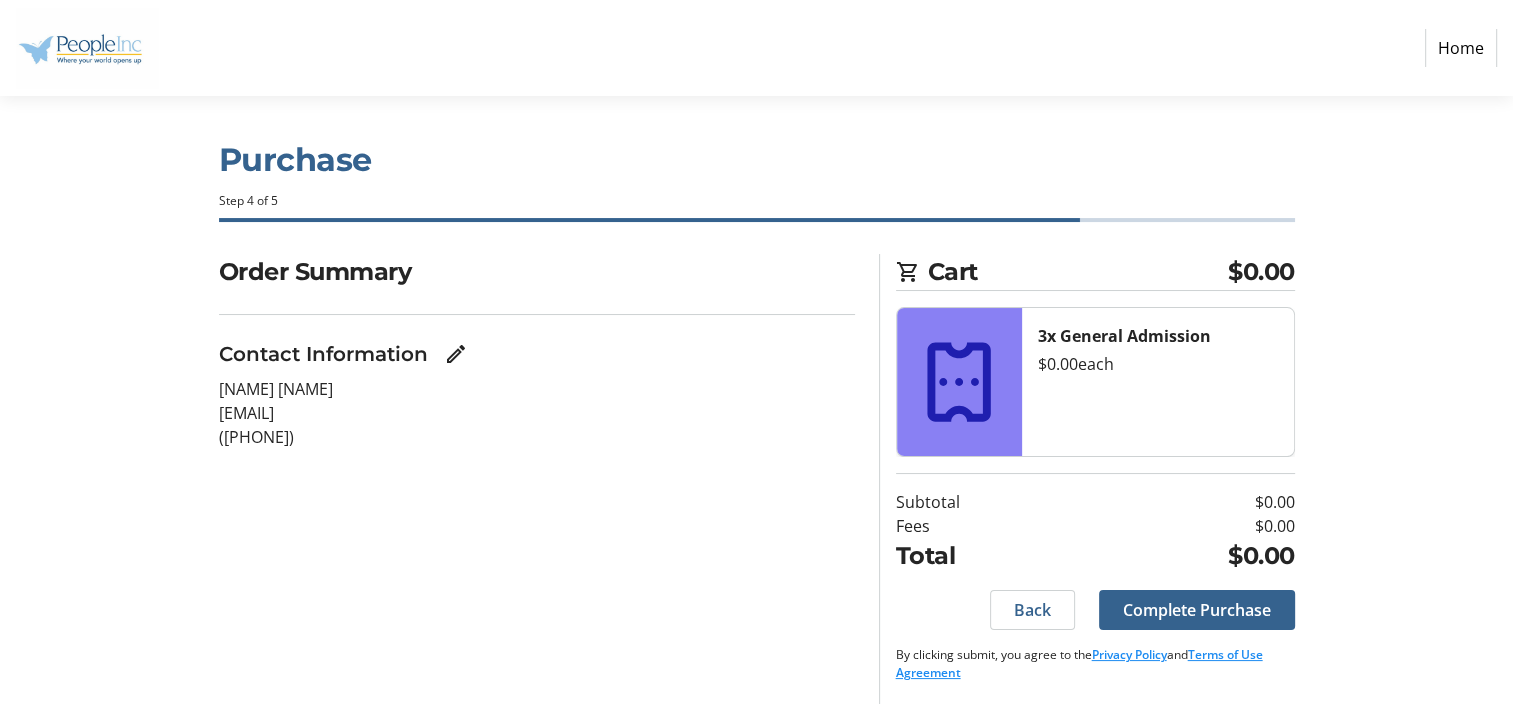 scroll, scrollTop: 9, scrollLeft: 0, axis: vertical 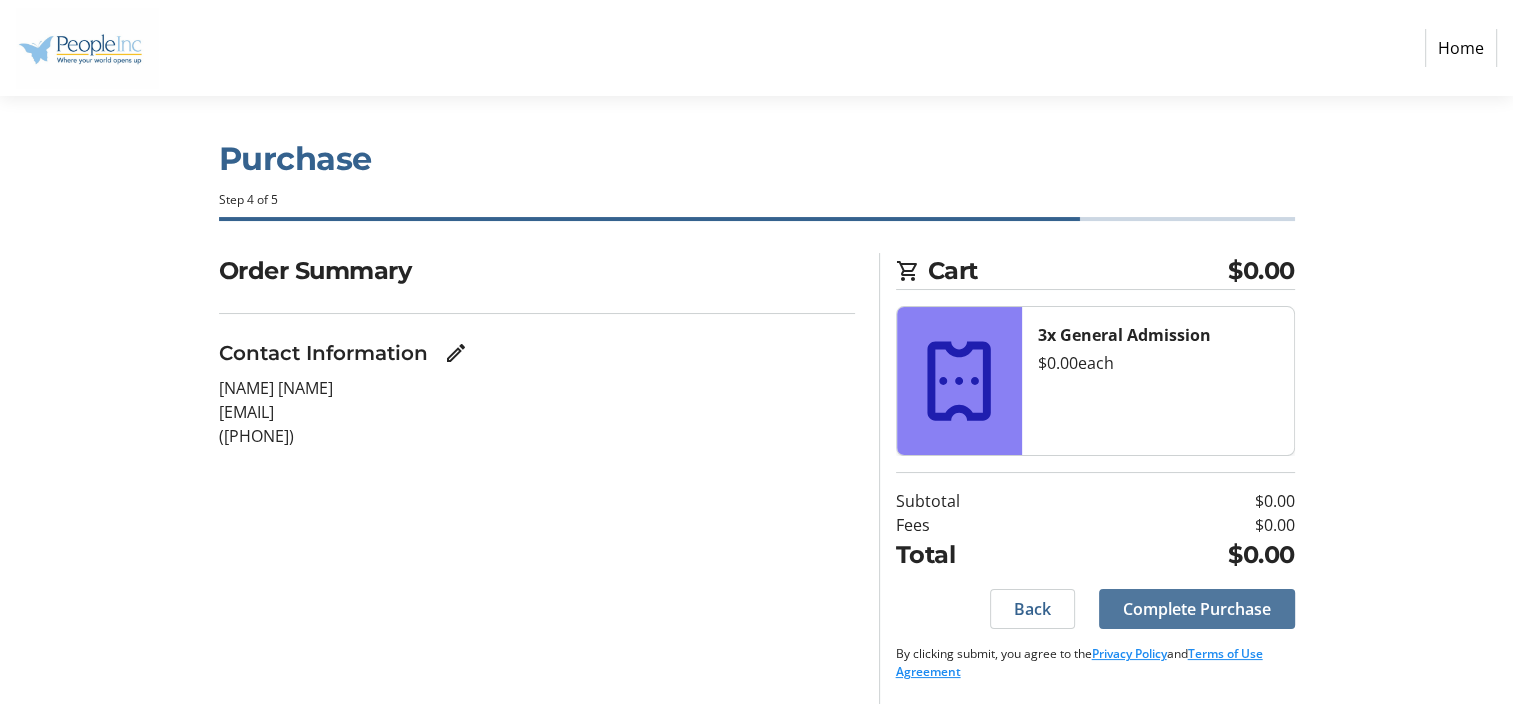 click on "Complete Purchase" at bounding box center [1197, 609] 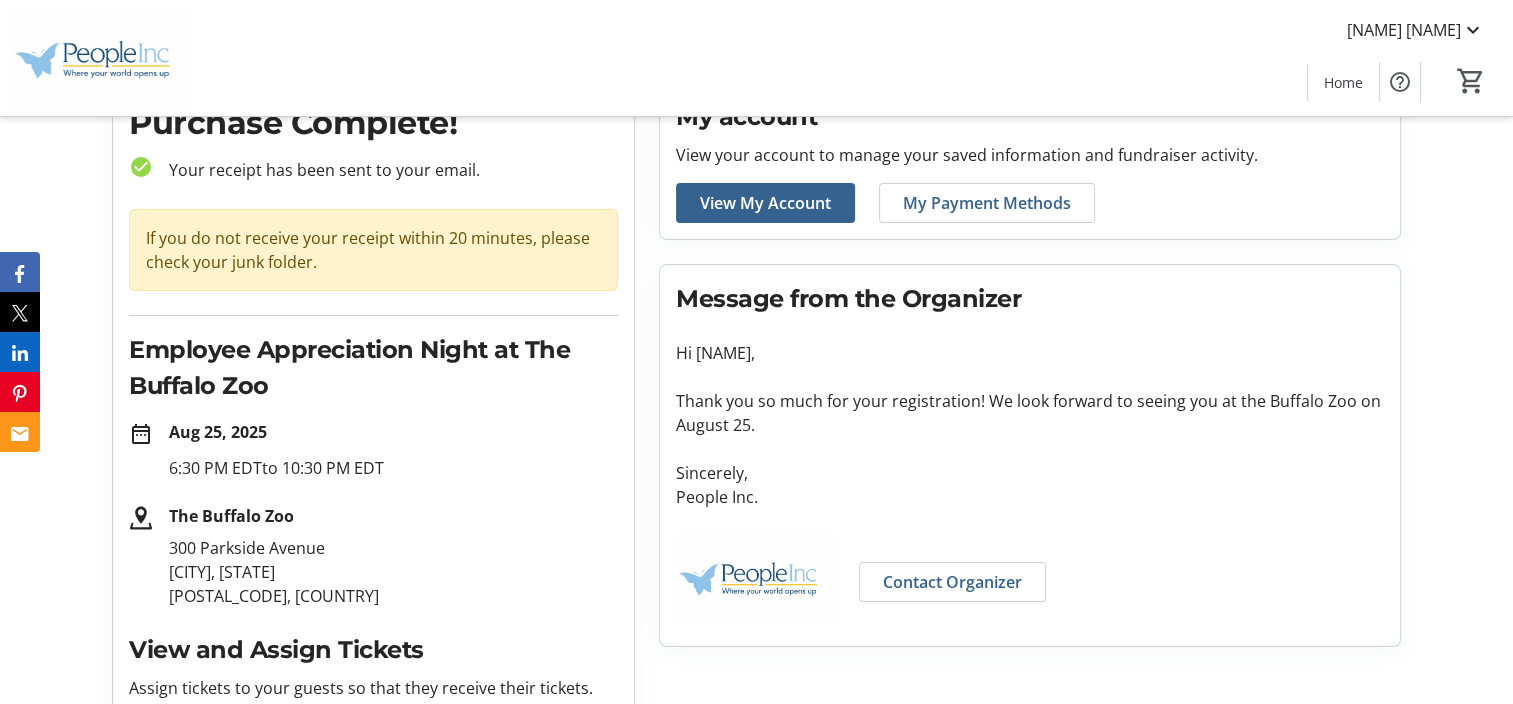 scroll, scrollTop: 0, scrollLeft: 0, axis: both 